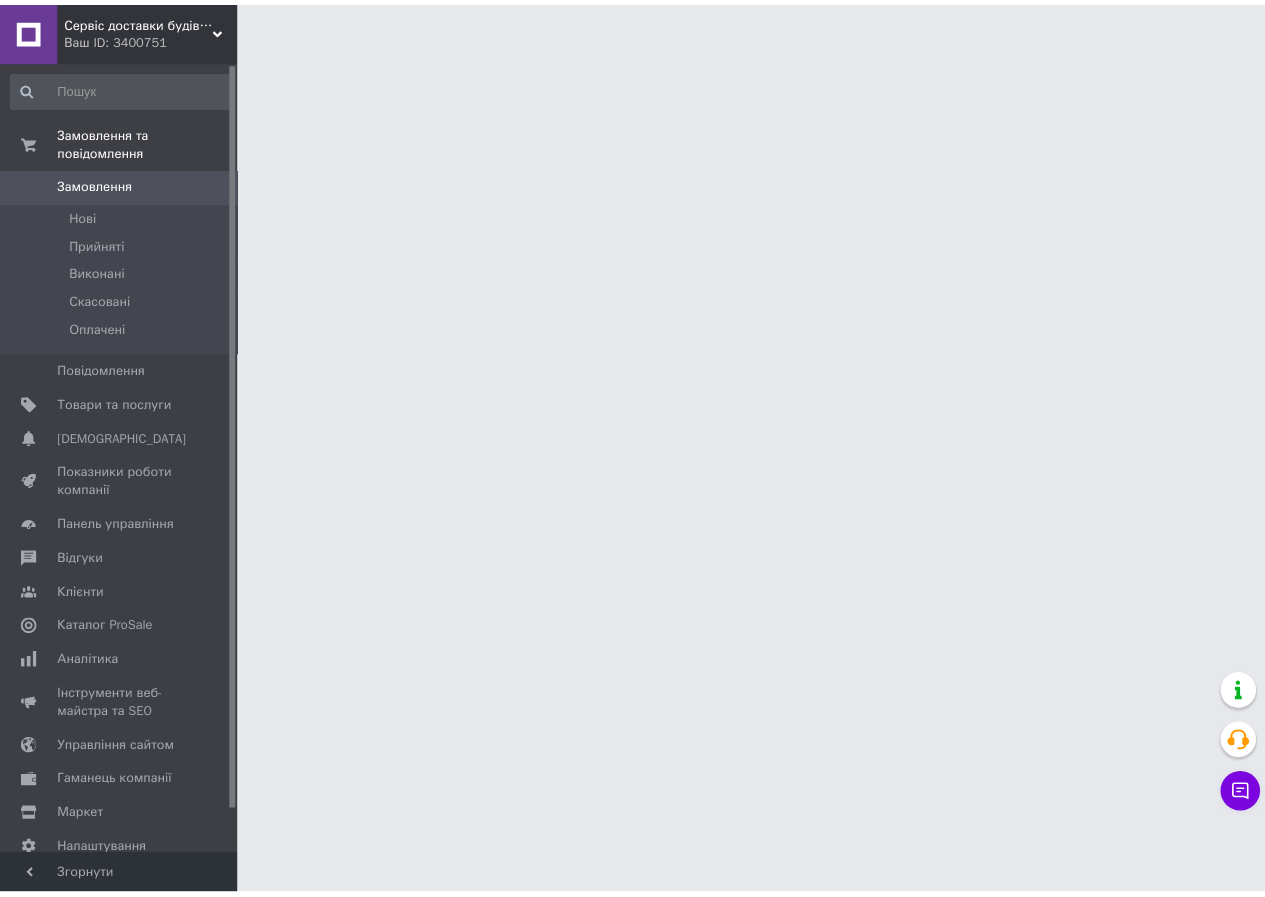 scroll, scrollTop: 0, scrollLeft: 0, axis: both 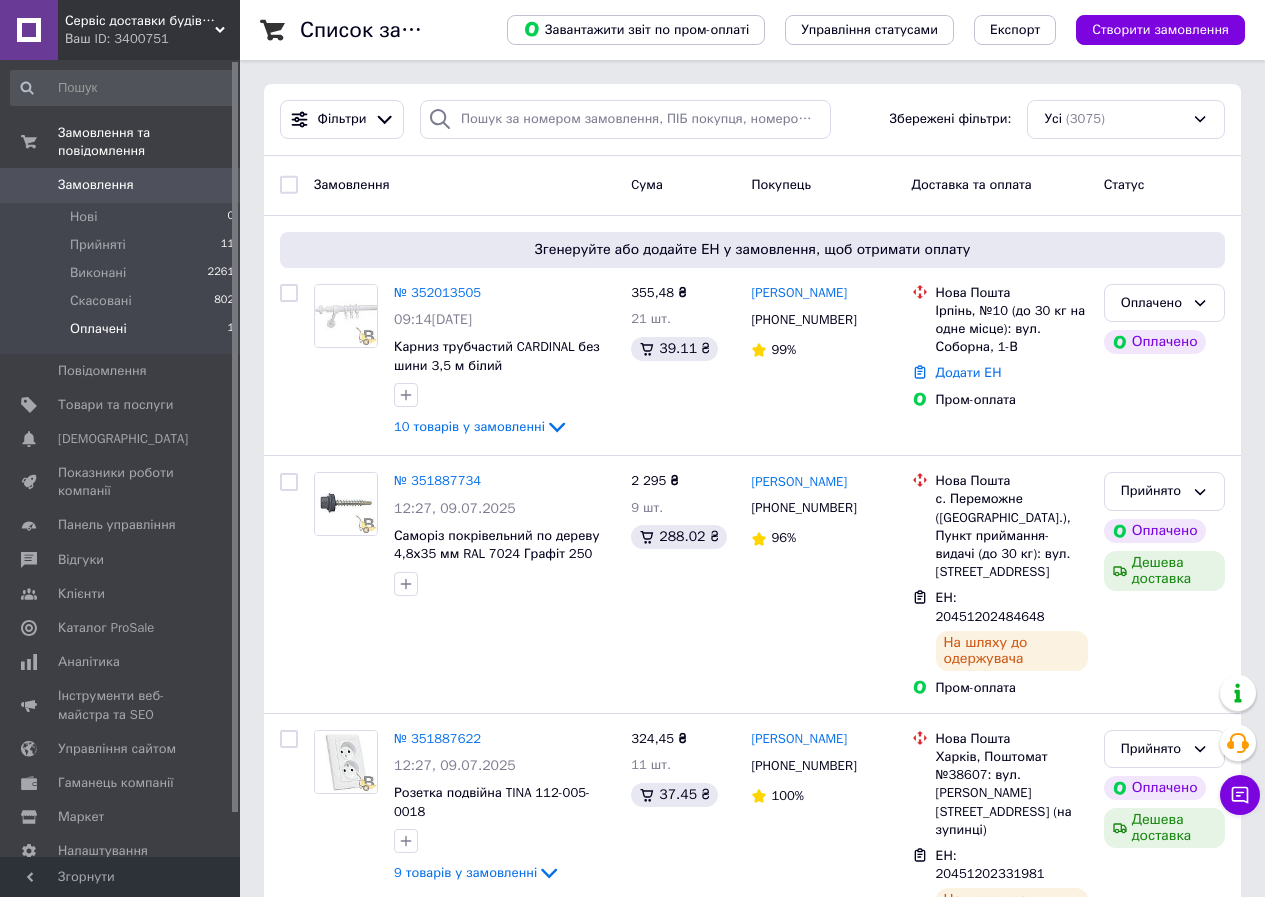 click on "Оплачені 1" at bounding box center (123, 334) 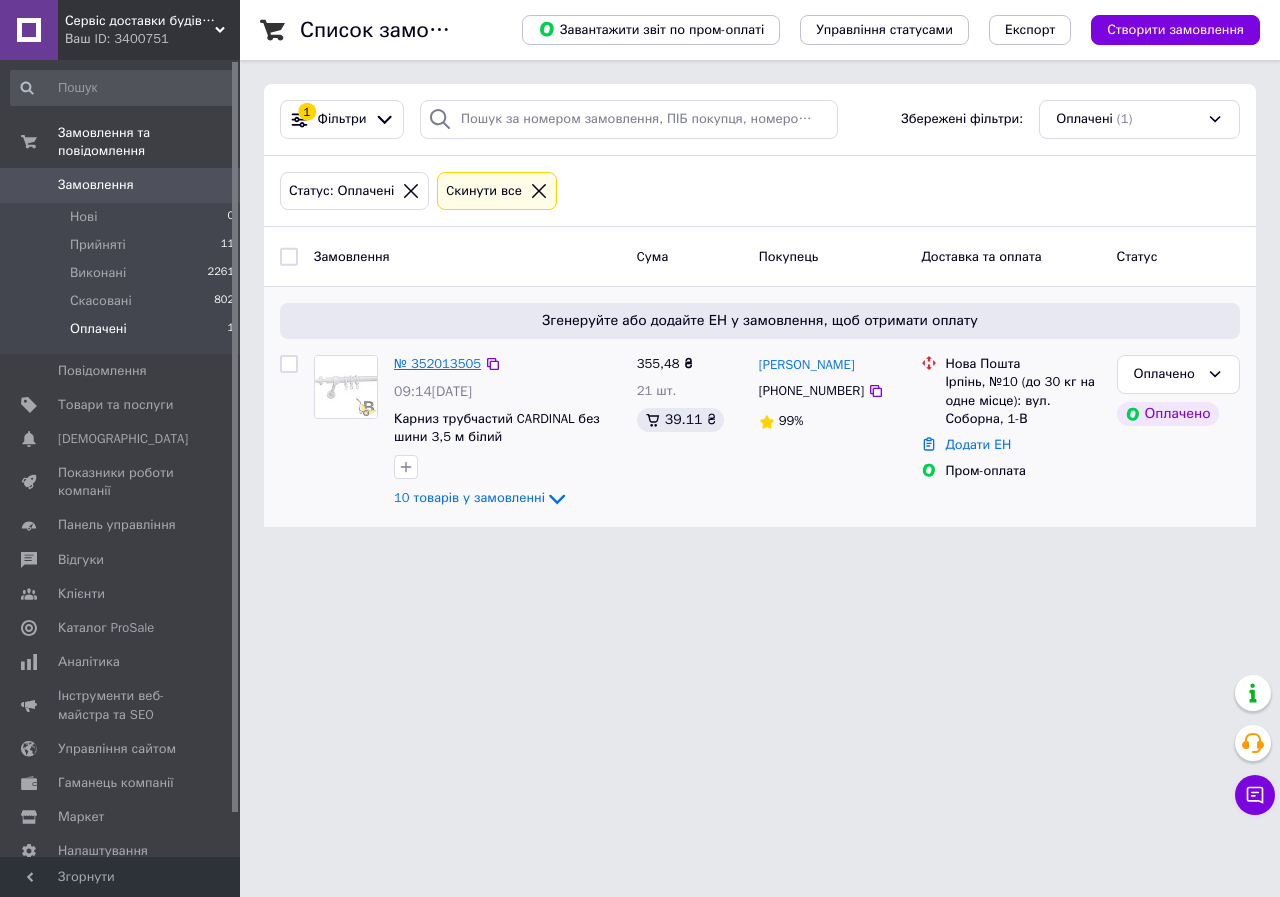 click on "№ 352013505" at bounding box center (437, 363) 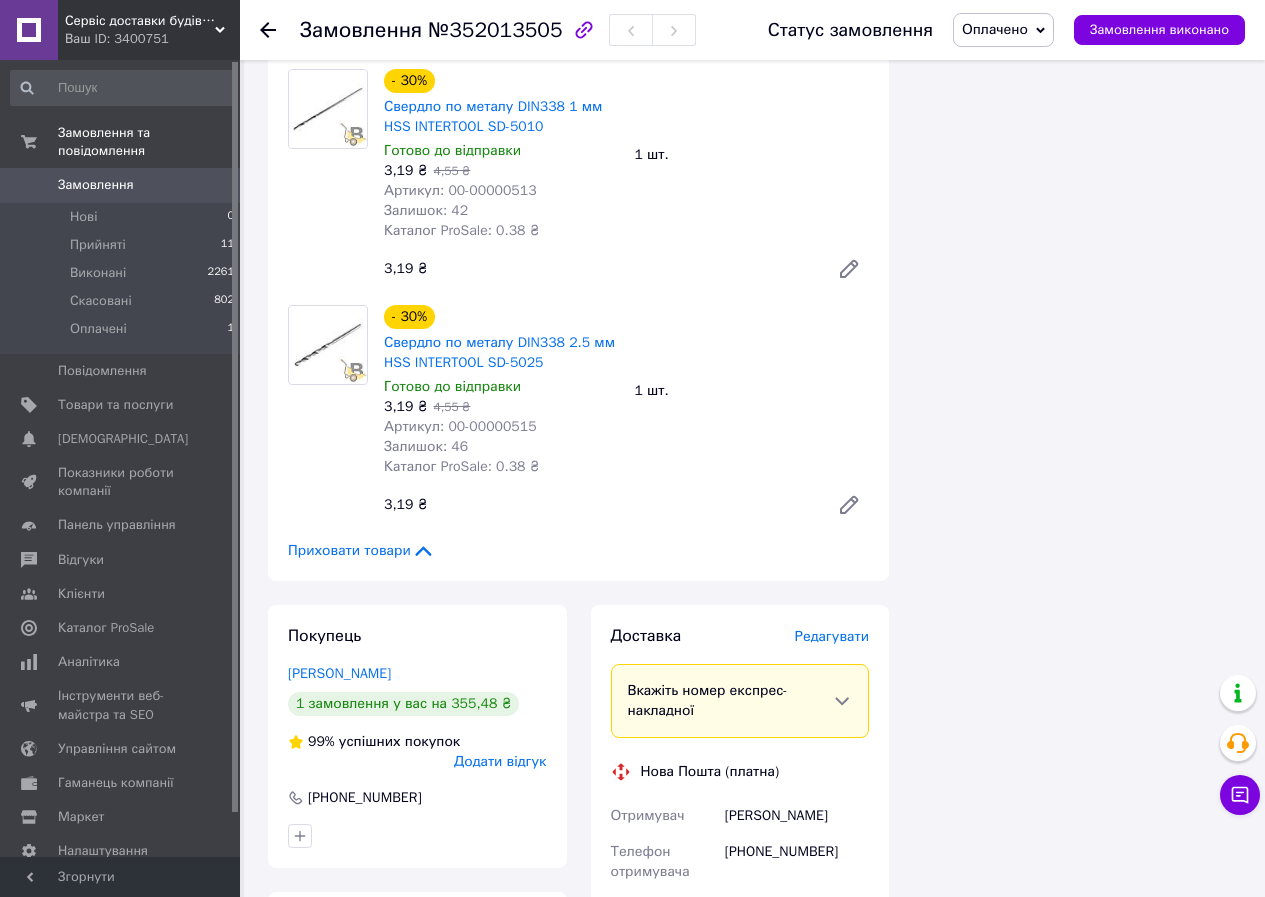 scroll, scrollTop: 2300, scrollLeft: 0, axis: vertical 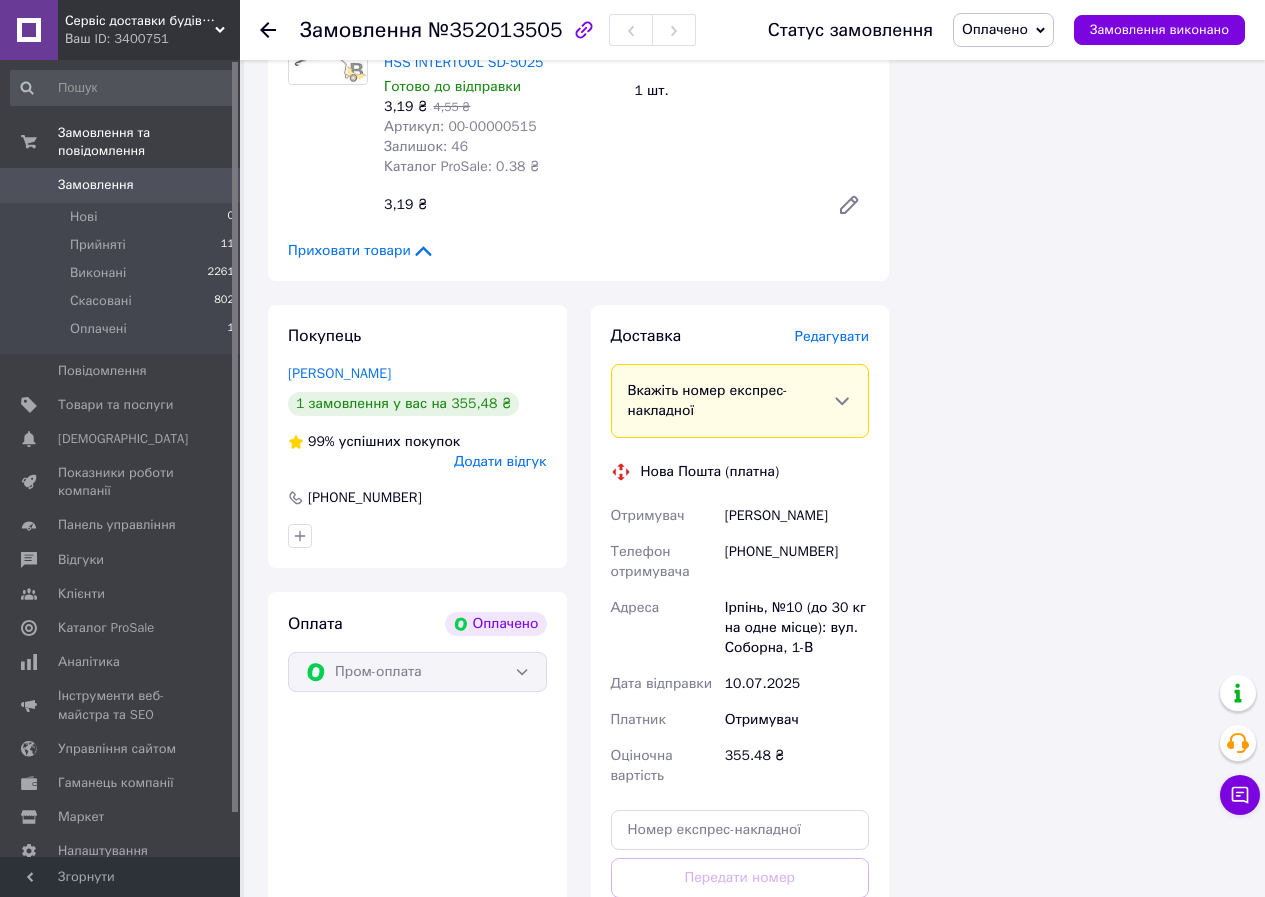 click on "[PHONE_NUMBER]" at bounding box center [797, 562] 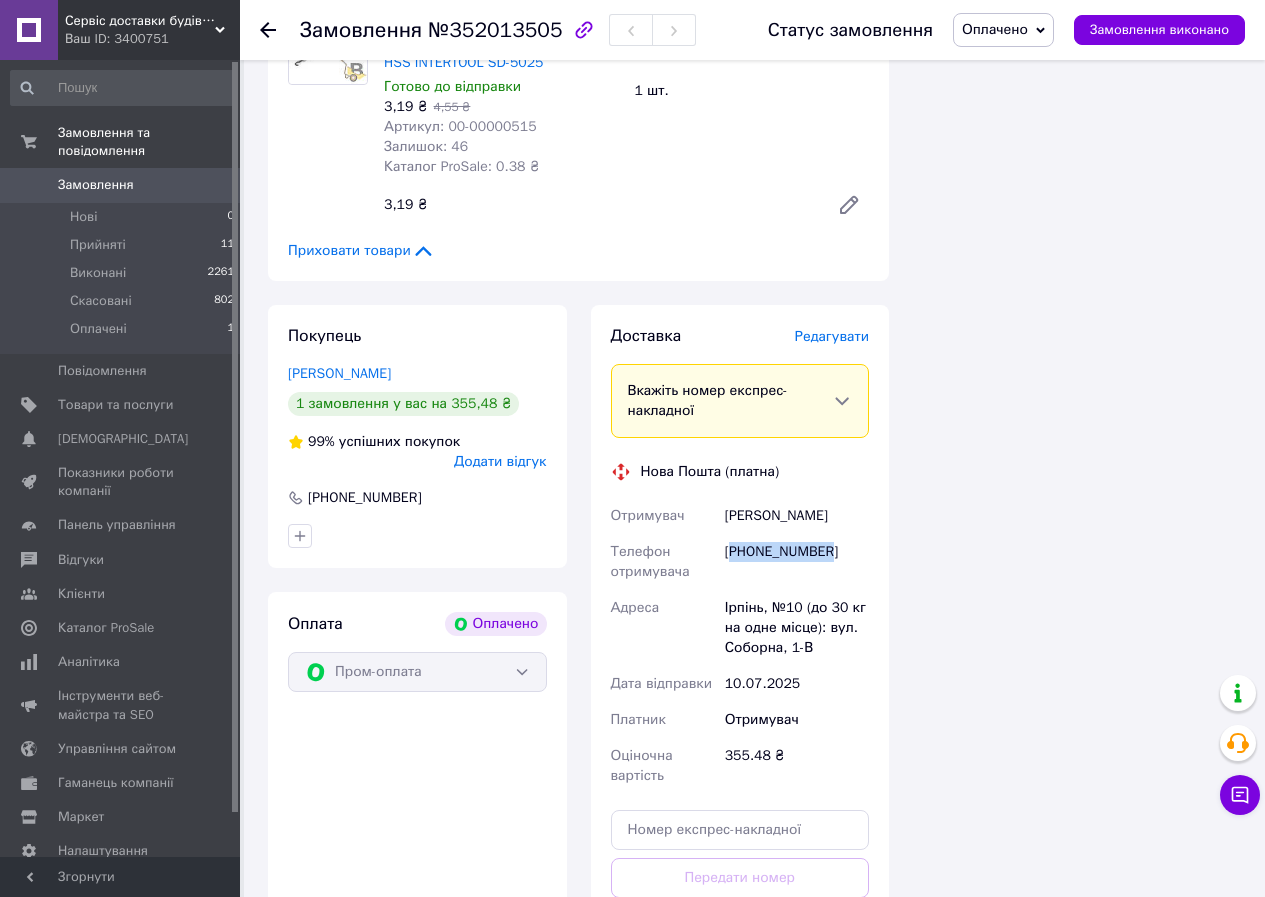 click on "[PHONE_NUMBER]" at bounding box center [797, 562] 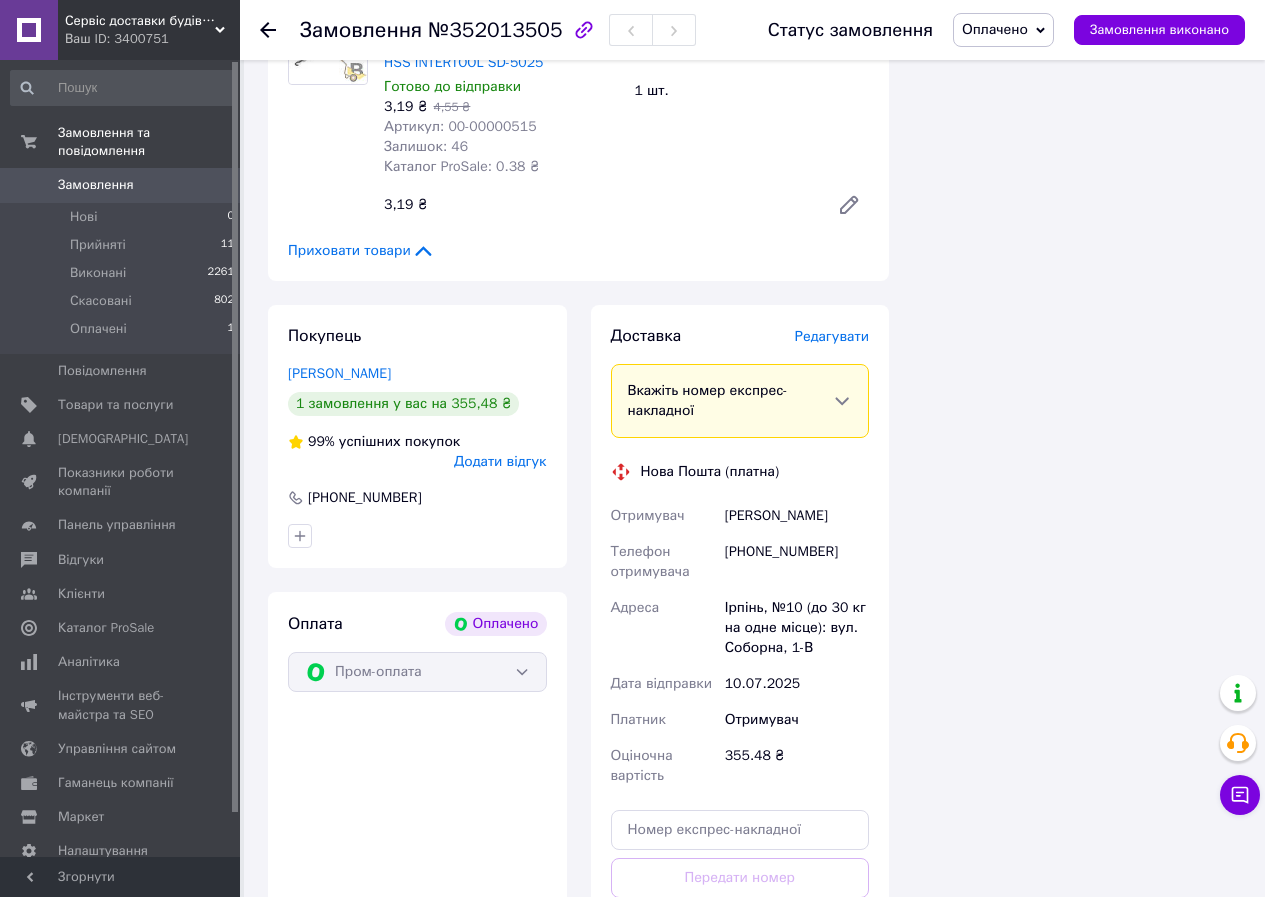 click on "Оплата Оплачено Пром-оплата" at bounding box center (417, 799) 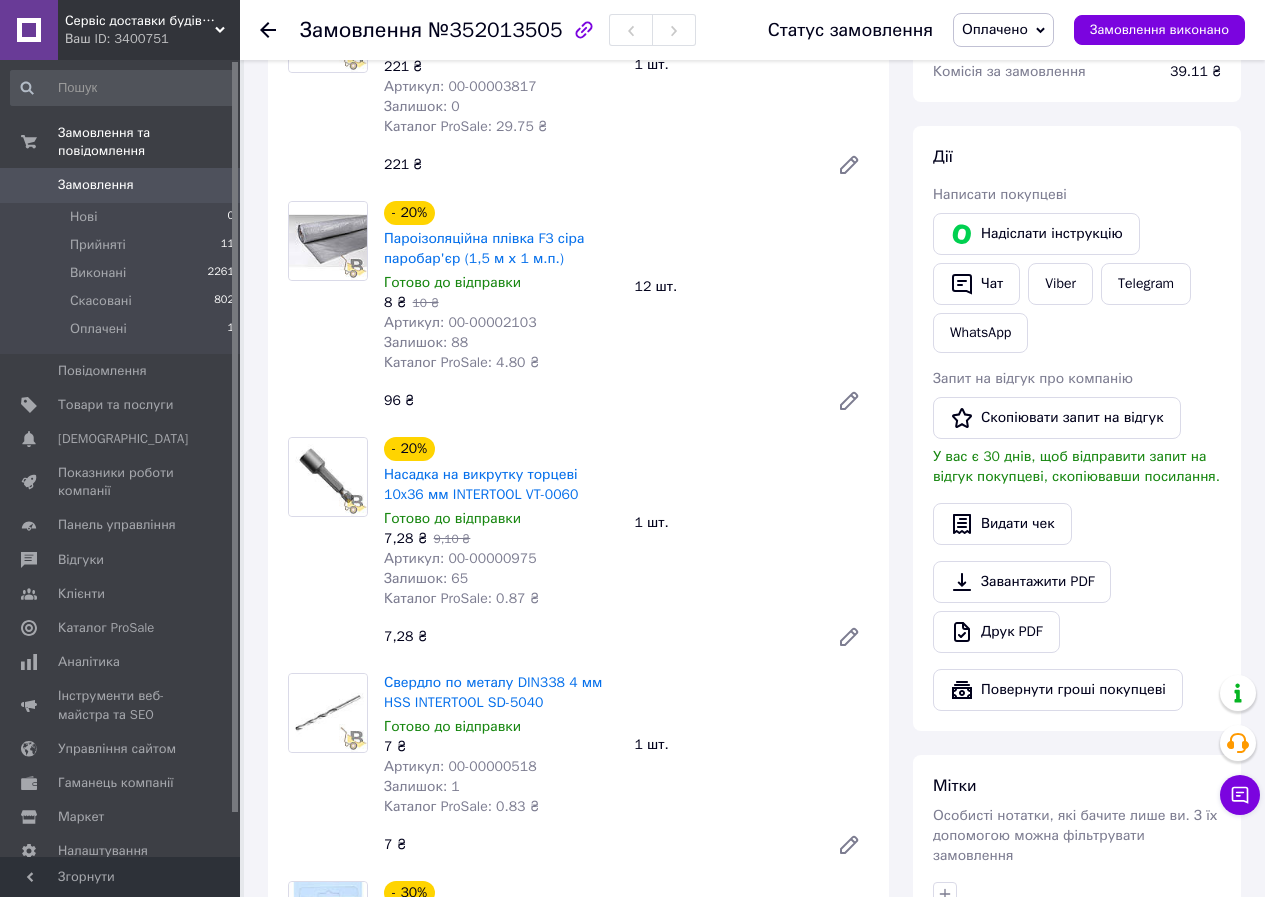 scroll, scrollTop: 0, scrollLeft: 0, axis: both 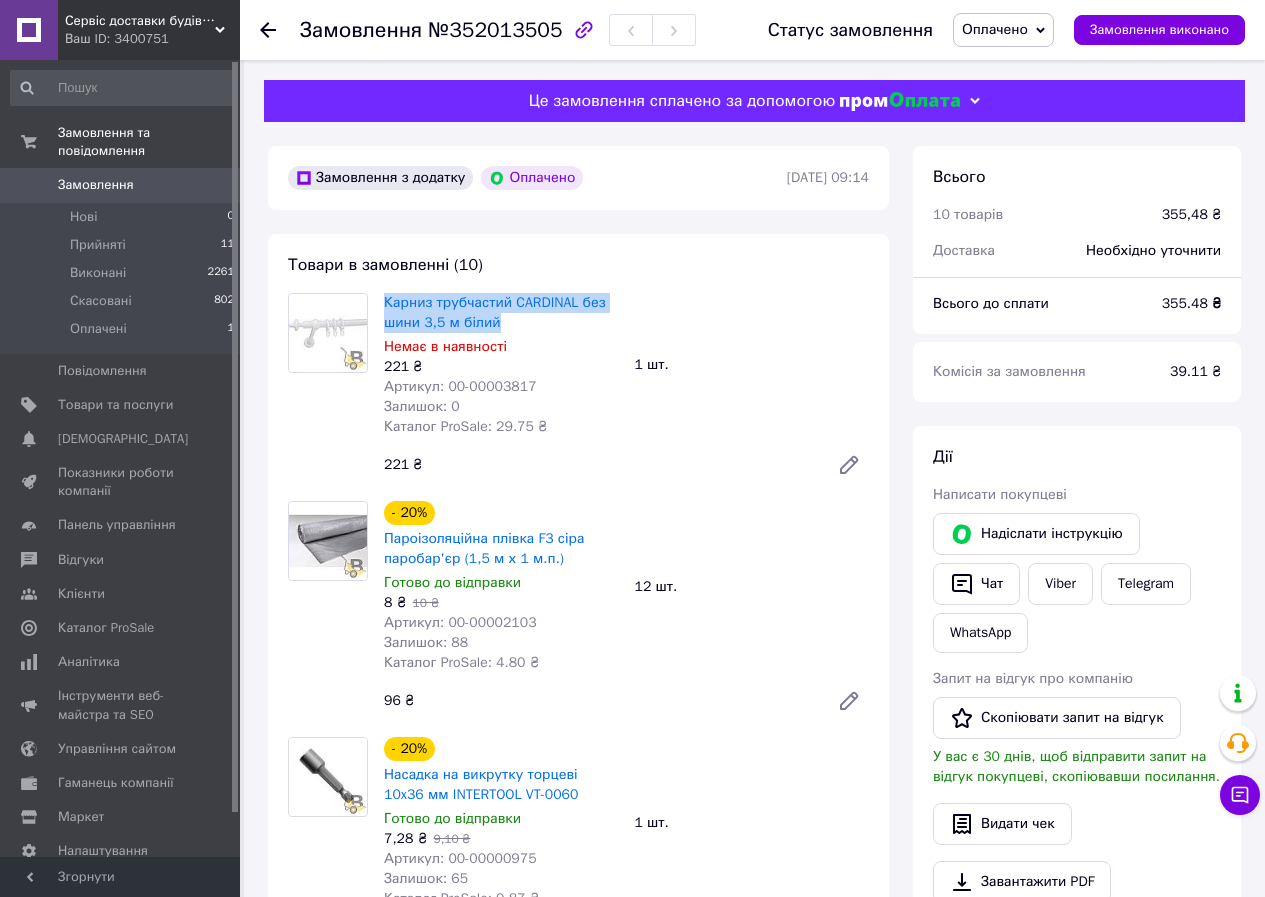 drag, startPoint x: 504, startPoint y: 316, endPoint x: 382, endPoint y: 302, distance: 122.80065 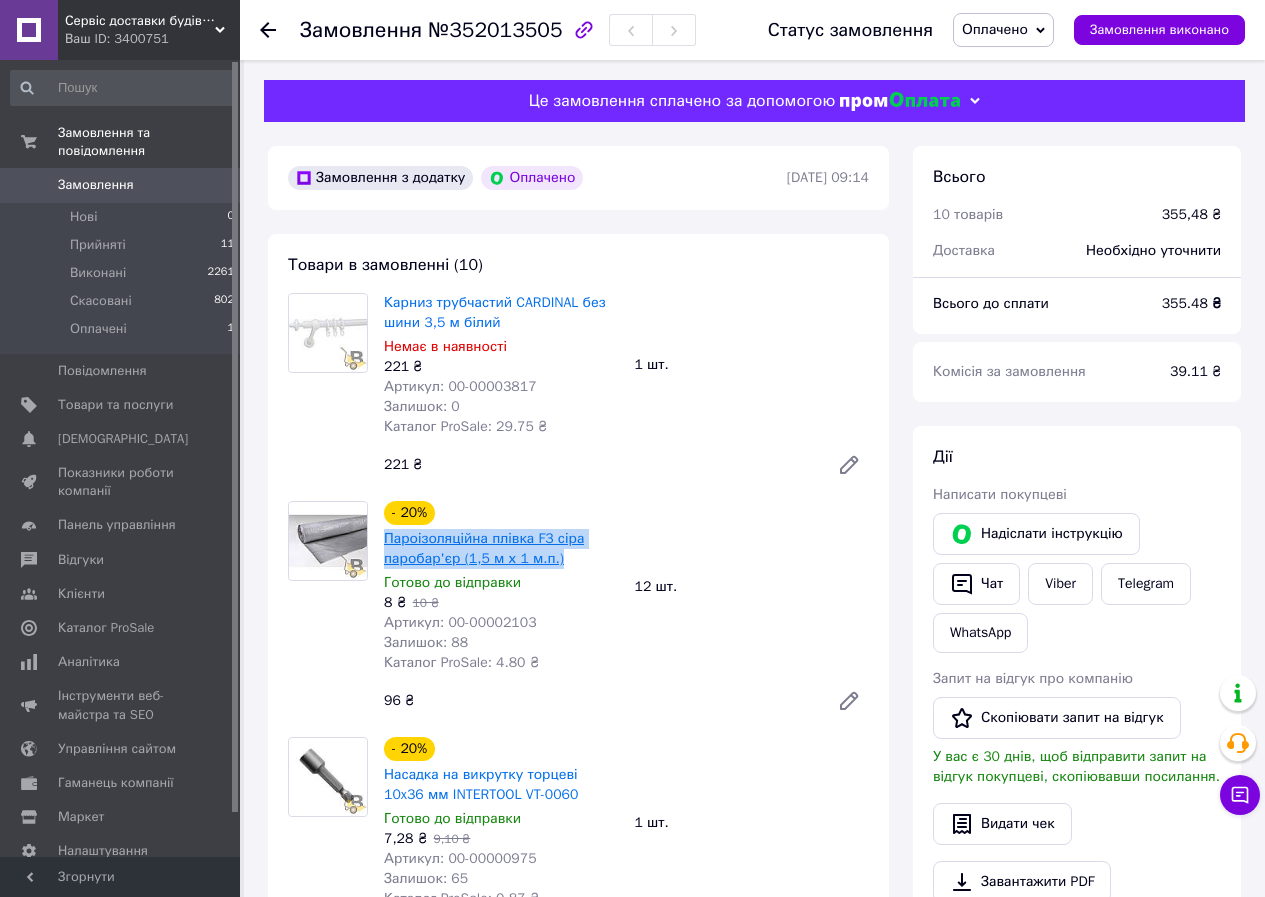 drag, startPoint x: 568, startPoint y: 560, endPoint x: 388, endPoint y: 546, distance: 180.54362 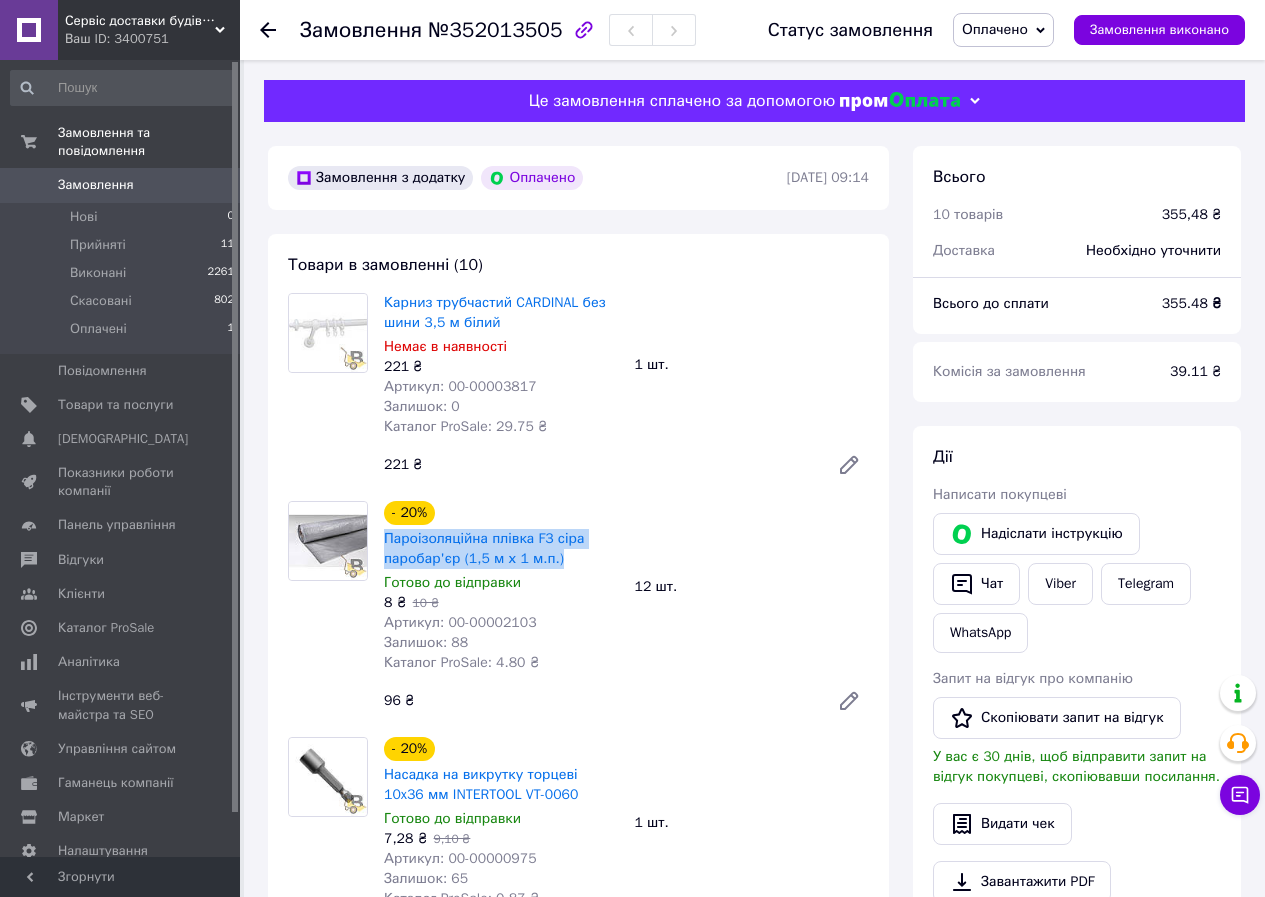 copy on "Пароізоляційна плівка F3 сіра паробар'єр (1,5 м х 1 м.п.)" 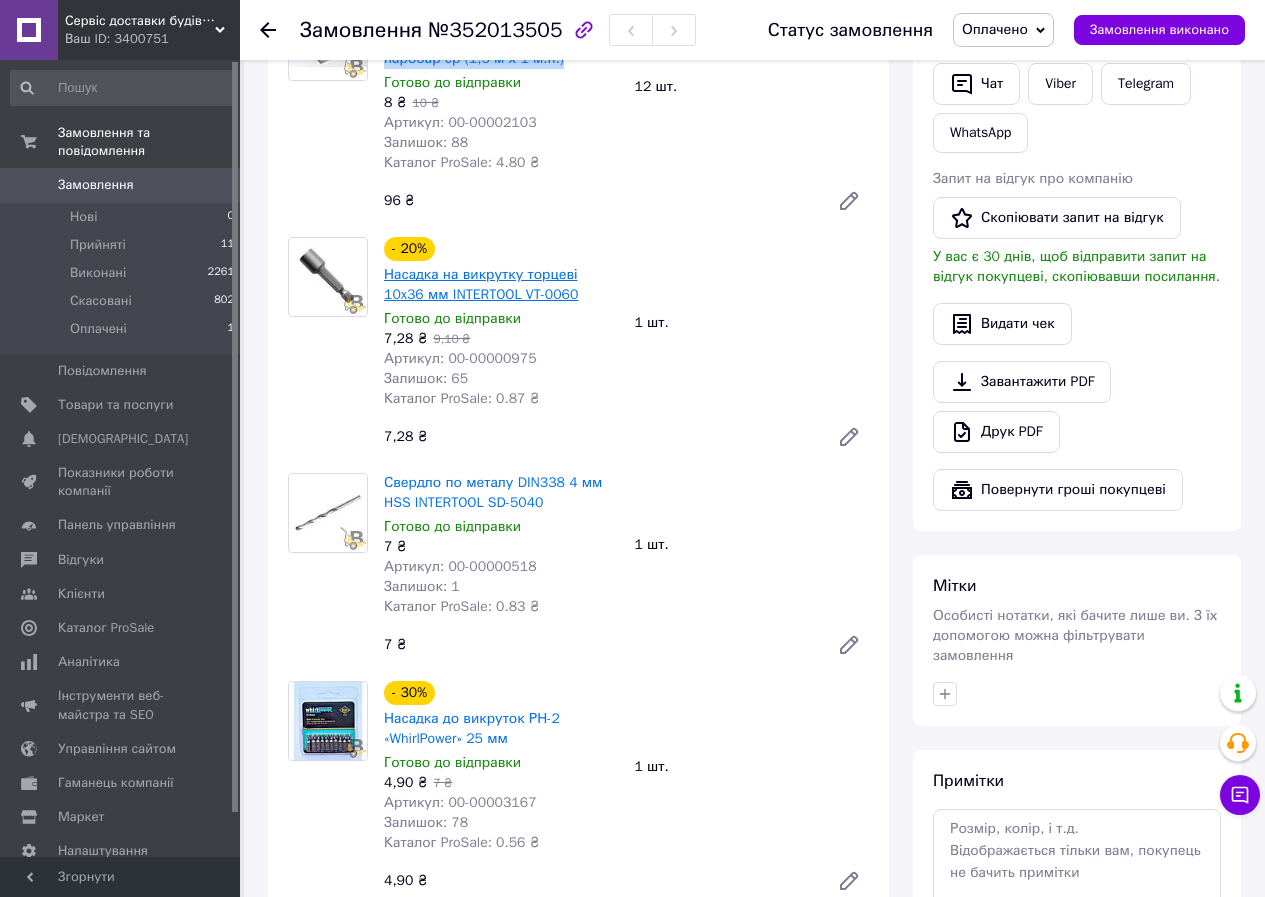 scroll, scrollTop: 400, scrollLeft: 0, axis: vertical 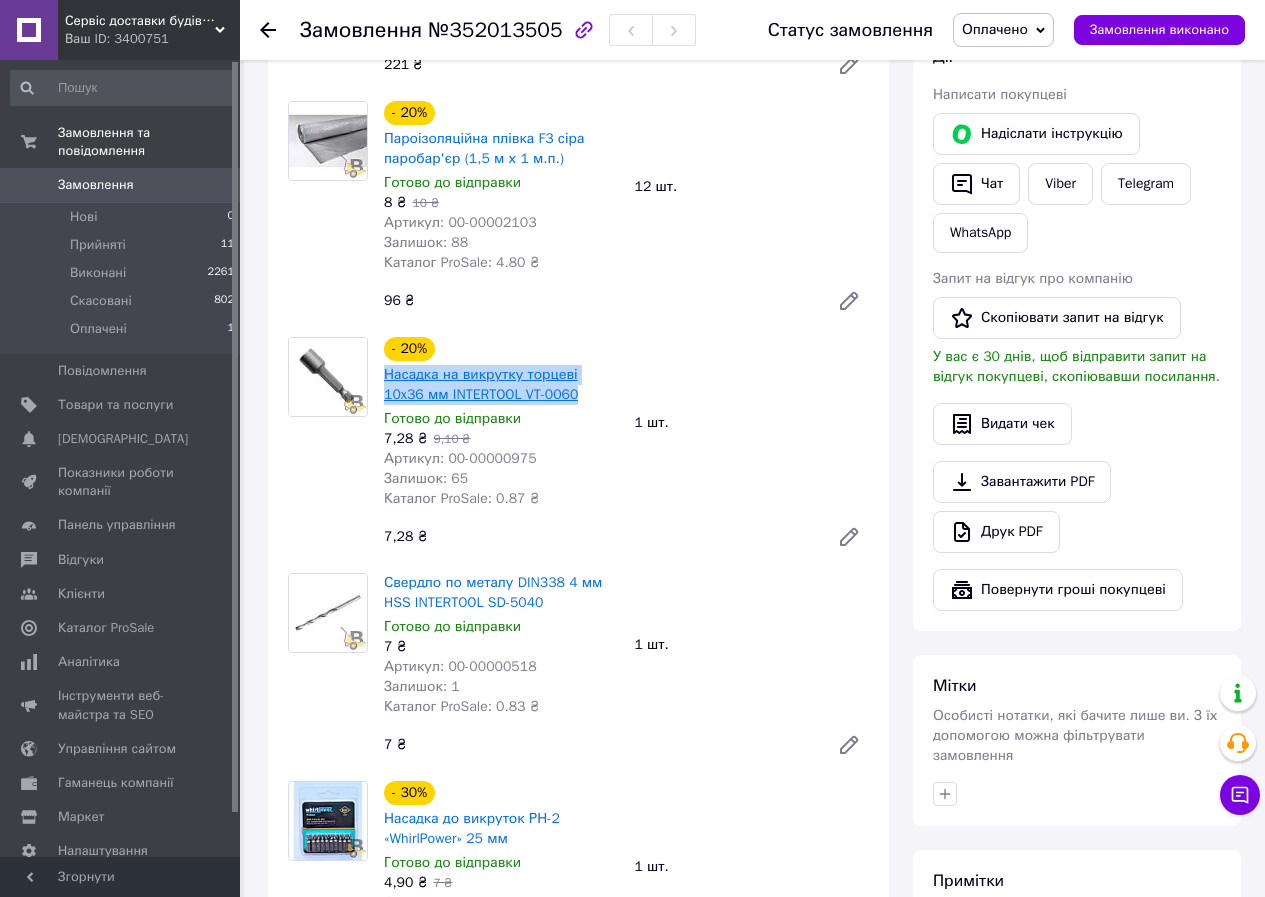 drag, startPoint x: 540, startPoint y: 397, endPoint x: 385, endPoint y: 380, distance: 155.92947 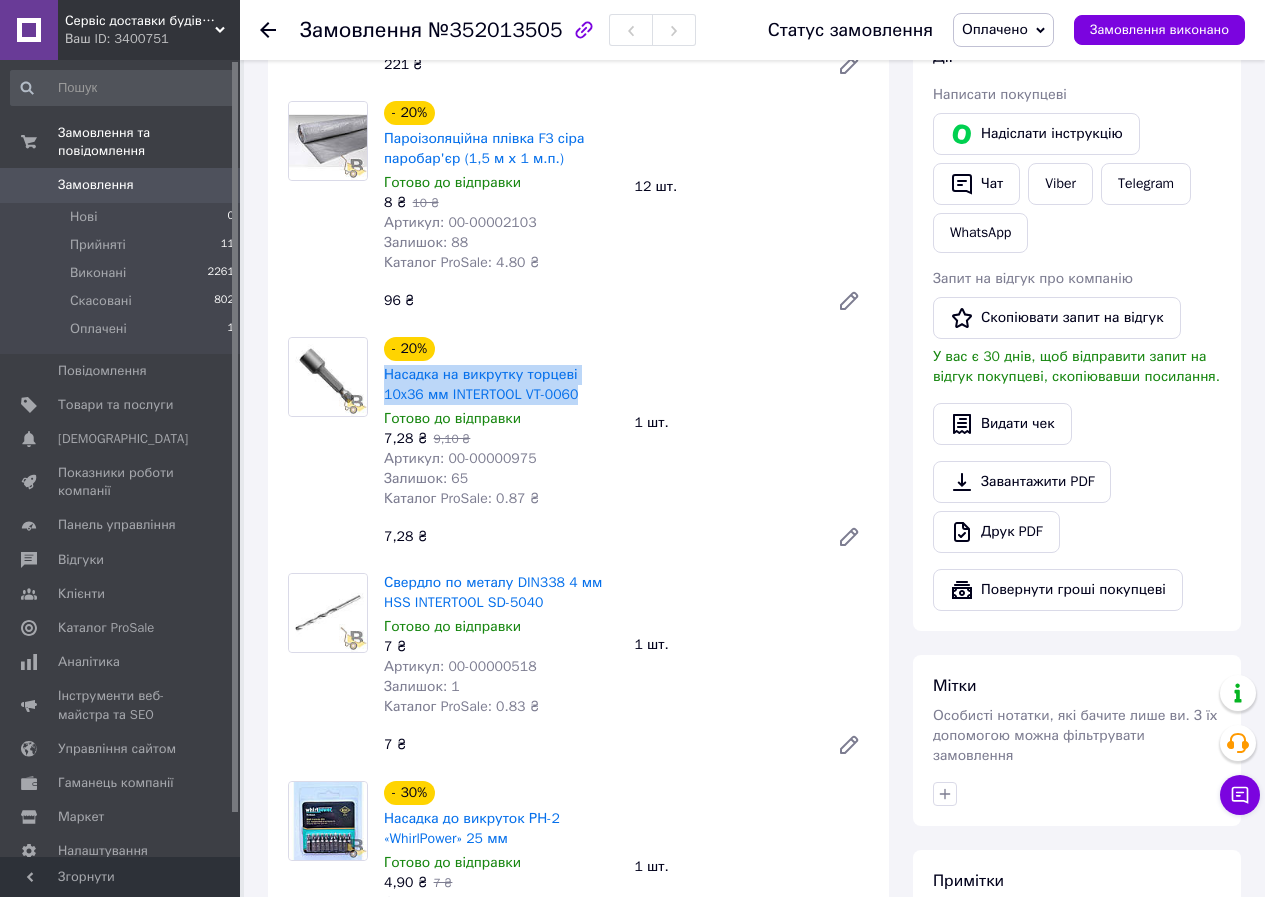 copy on "Насадка на викрутку торцеві 10x36 мм INTERTOOL VT-0060" 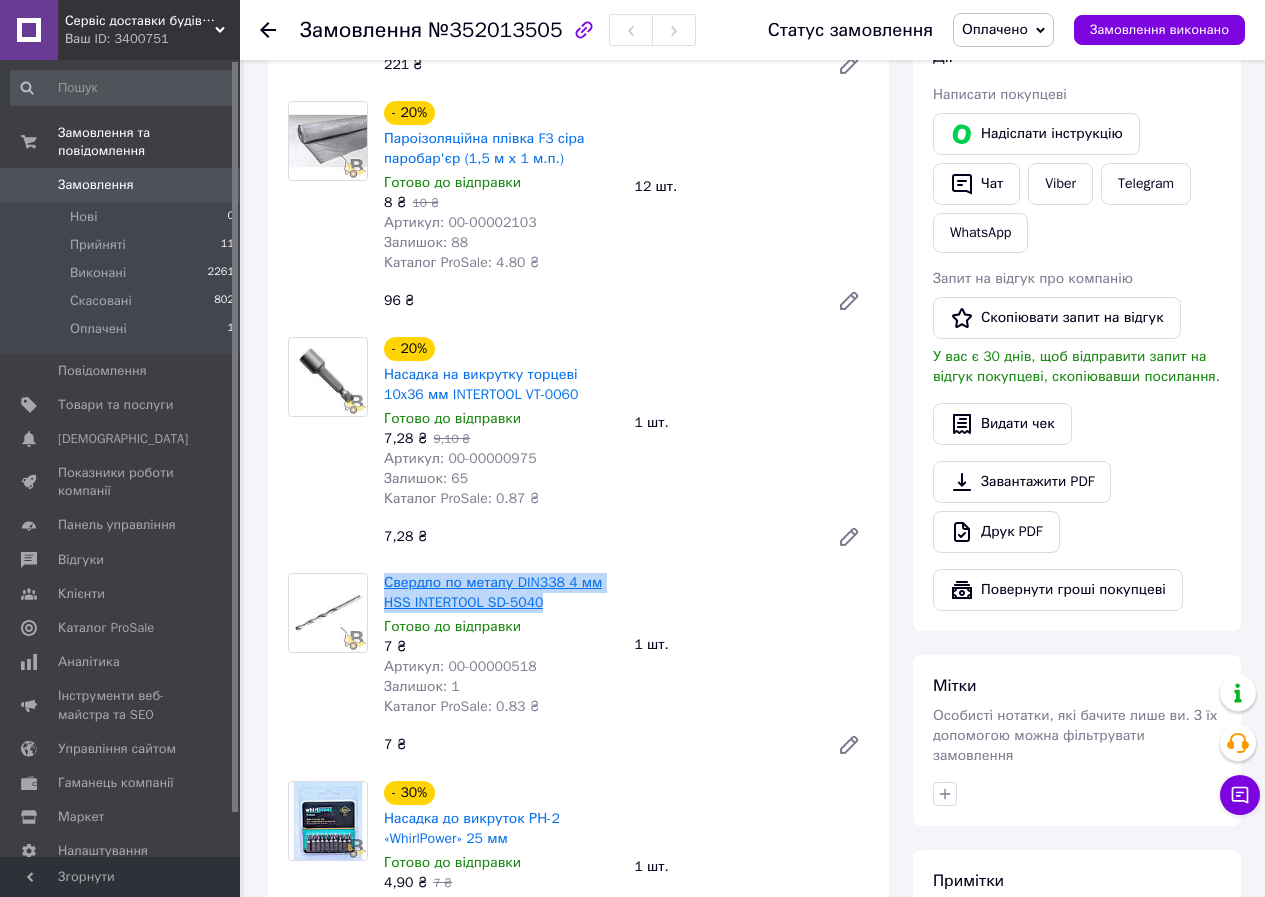 drag, startPoint x: 542, startPoint y: 599, endPoint x: 388, endPoint y: 580, distance: 155.16765 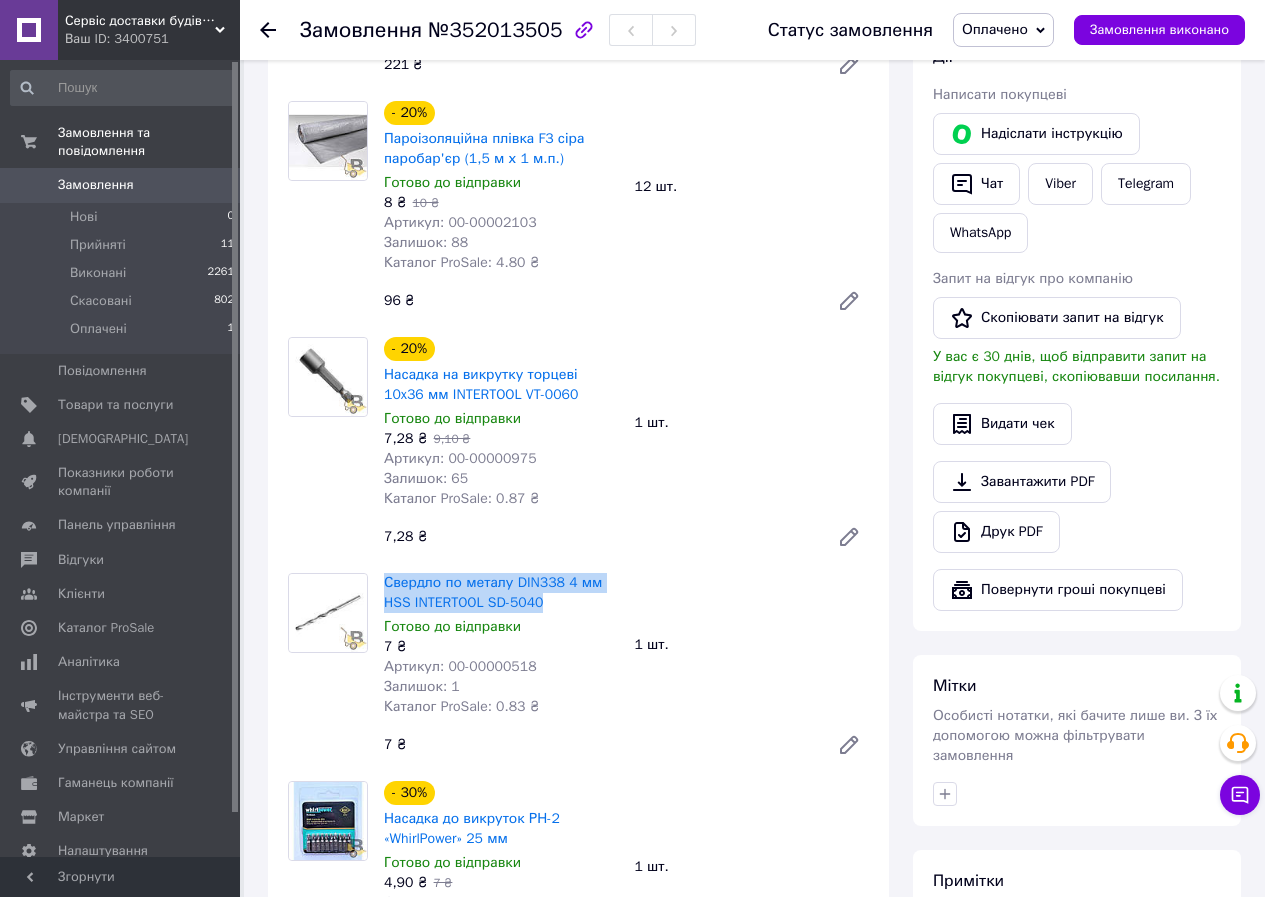 copy on "Свердло по металу DIN338 4 мм HSS INTERTOOL SD-5040" 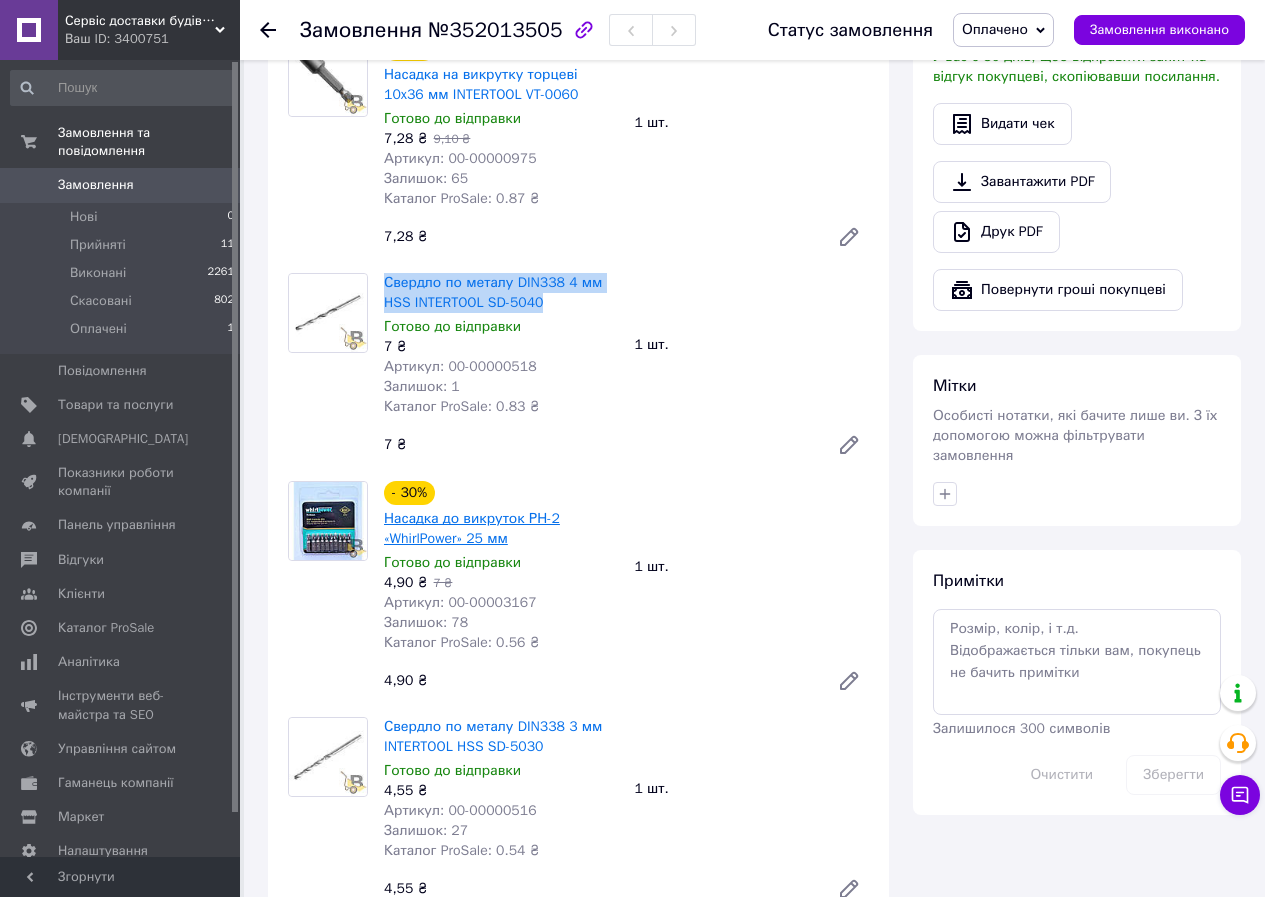 click on "Насадка до викруток РН-2 «WhirlPower» 25 мм" at bounding box center (472, 528) 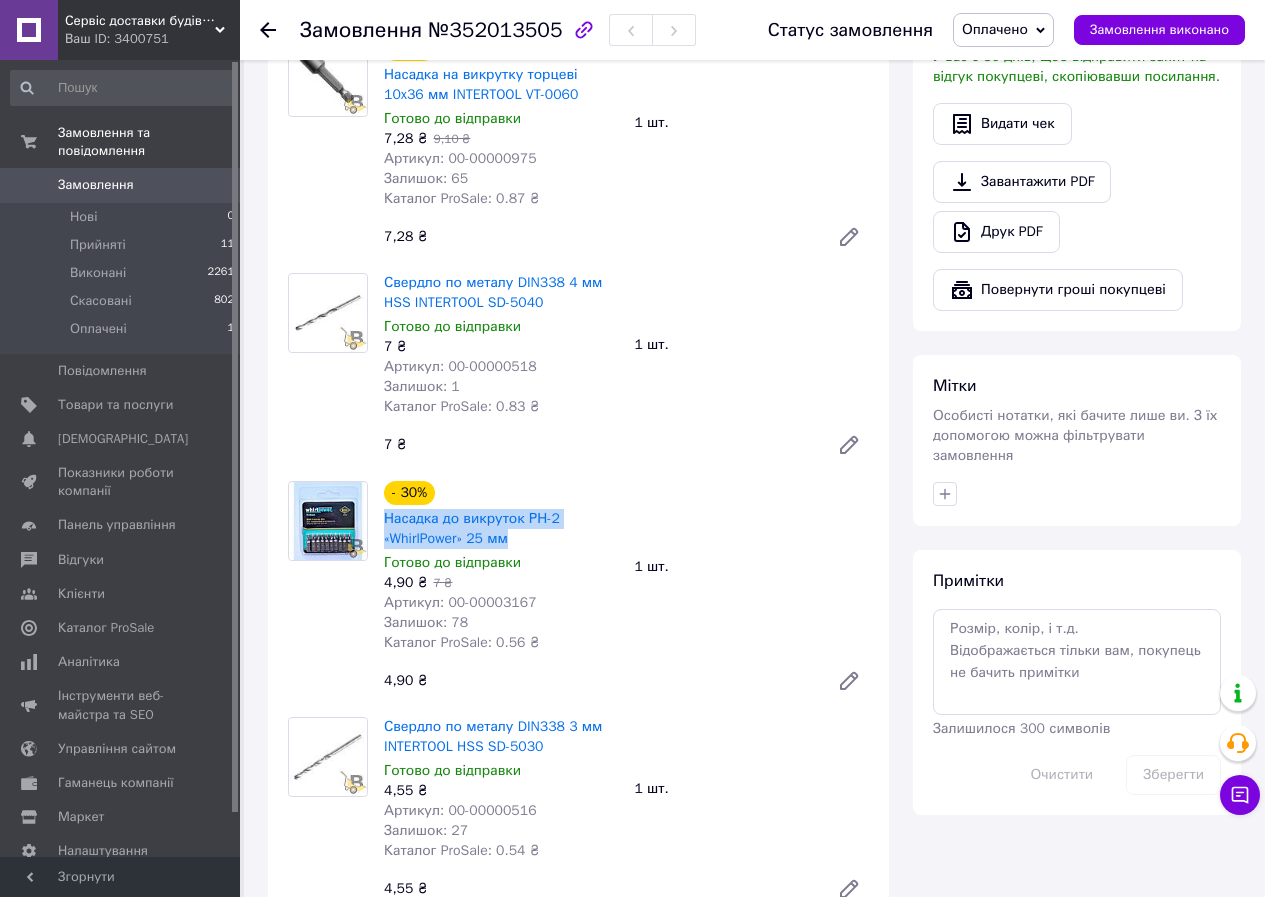 drag, startPoint x: 520, startPoint y: 536, endPoint x: 381, endPoint y: 527, distance: 139.29106 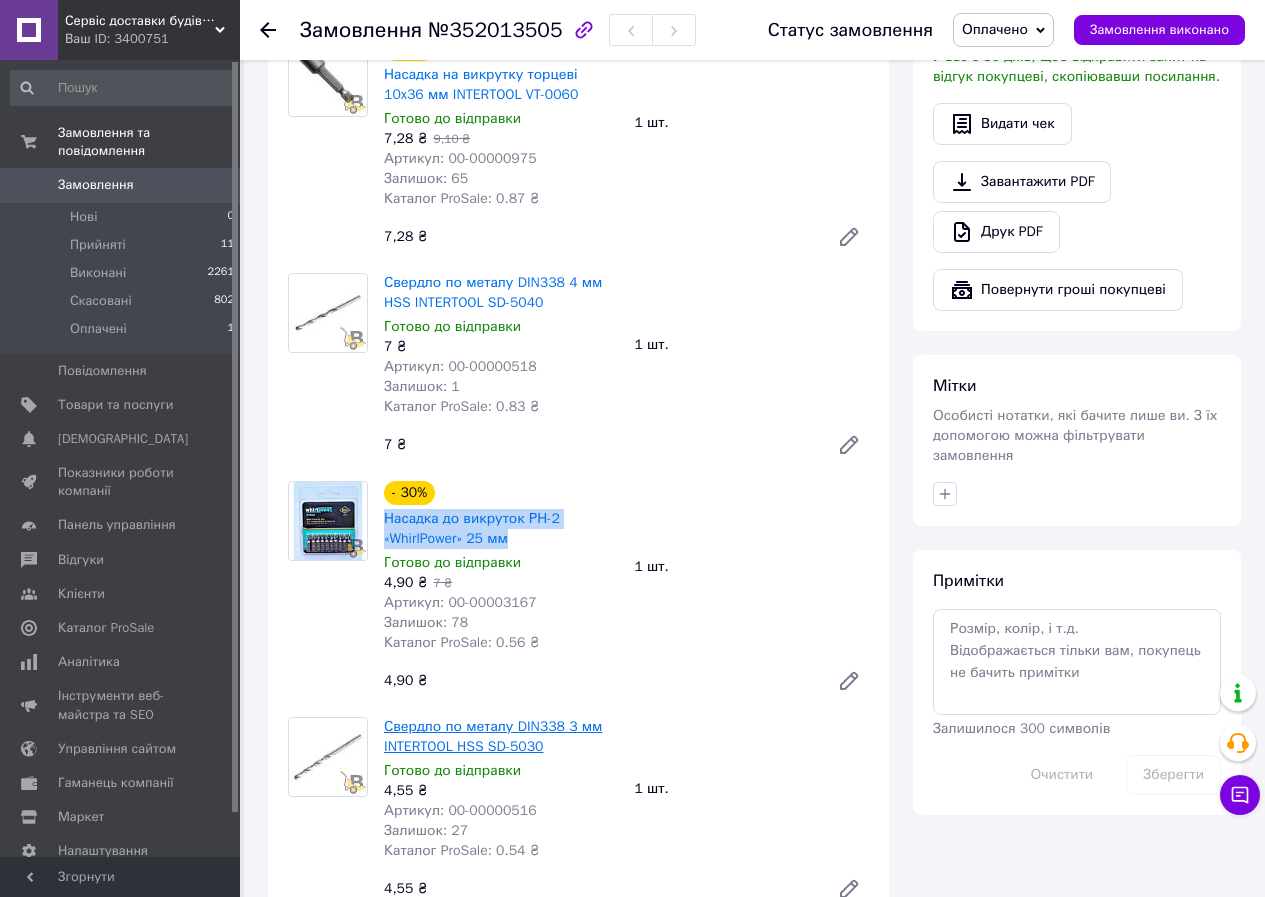 scroll, scrollTop: 1000, scrollLeft: 0, axis: vertical 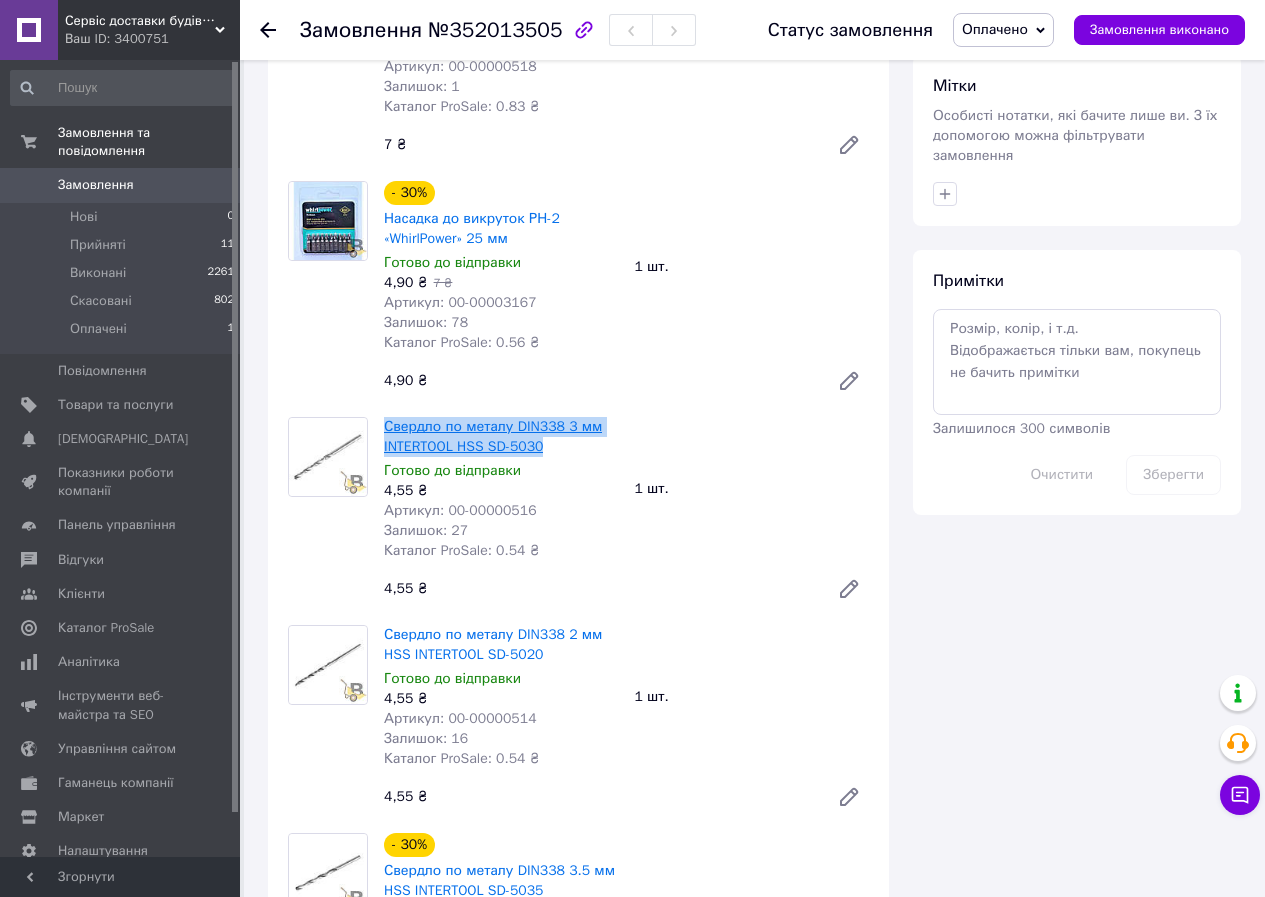 drag, startPoint x: 546, startPoint y: 444, endPoint x: 384, endPoint y: 428, distance: 162.78821 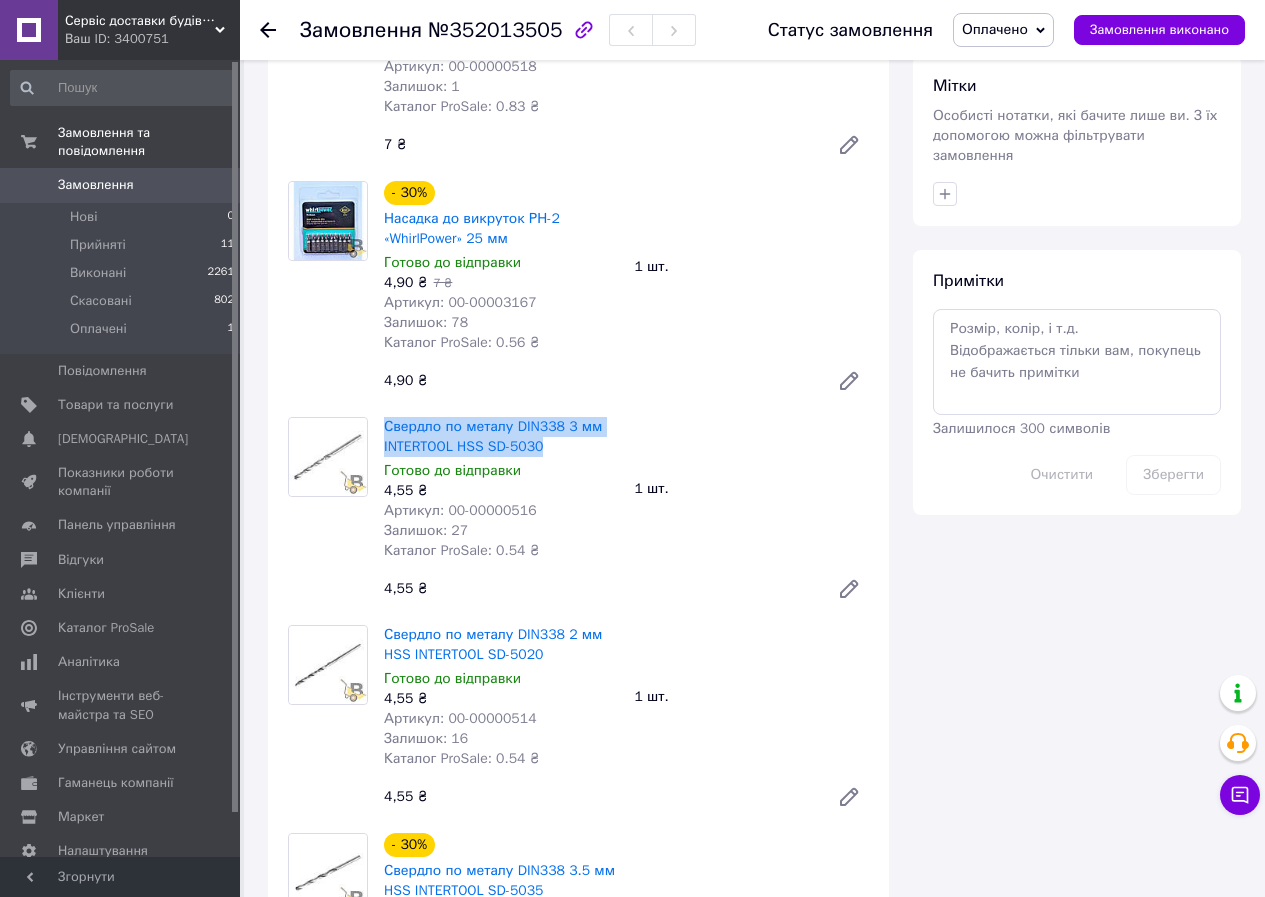 scroll, scrollTop: 1200, scrollLeft: 0, axis: vertical 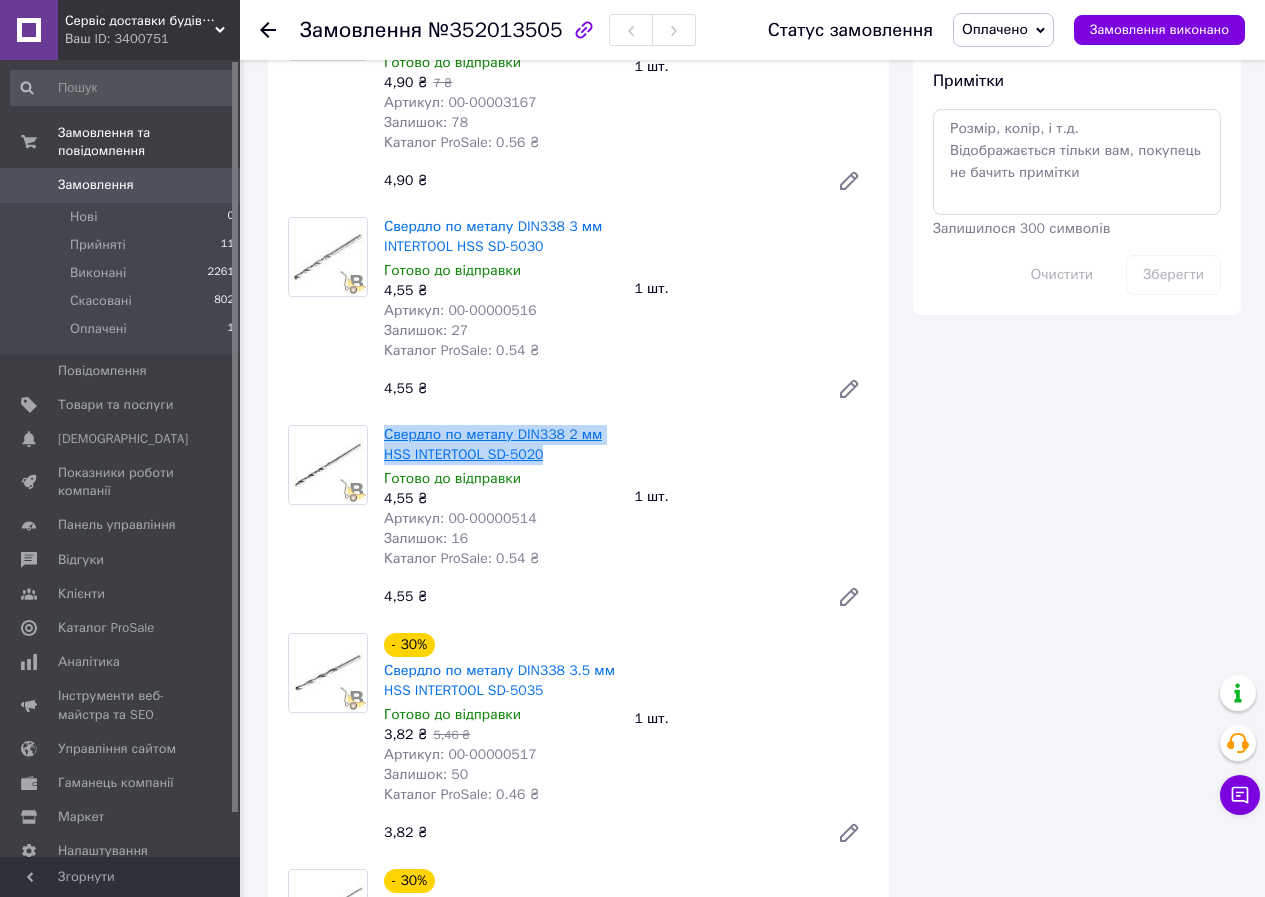 drag, startPoint x: 545, startPoint y: 459, endPoint x: 387, endPoint y: 440, distance: 159.1383 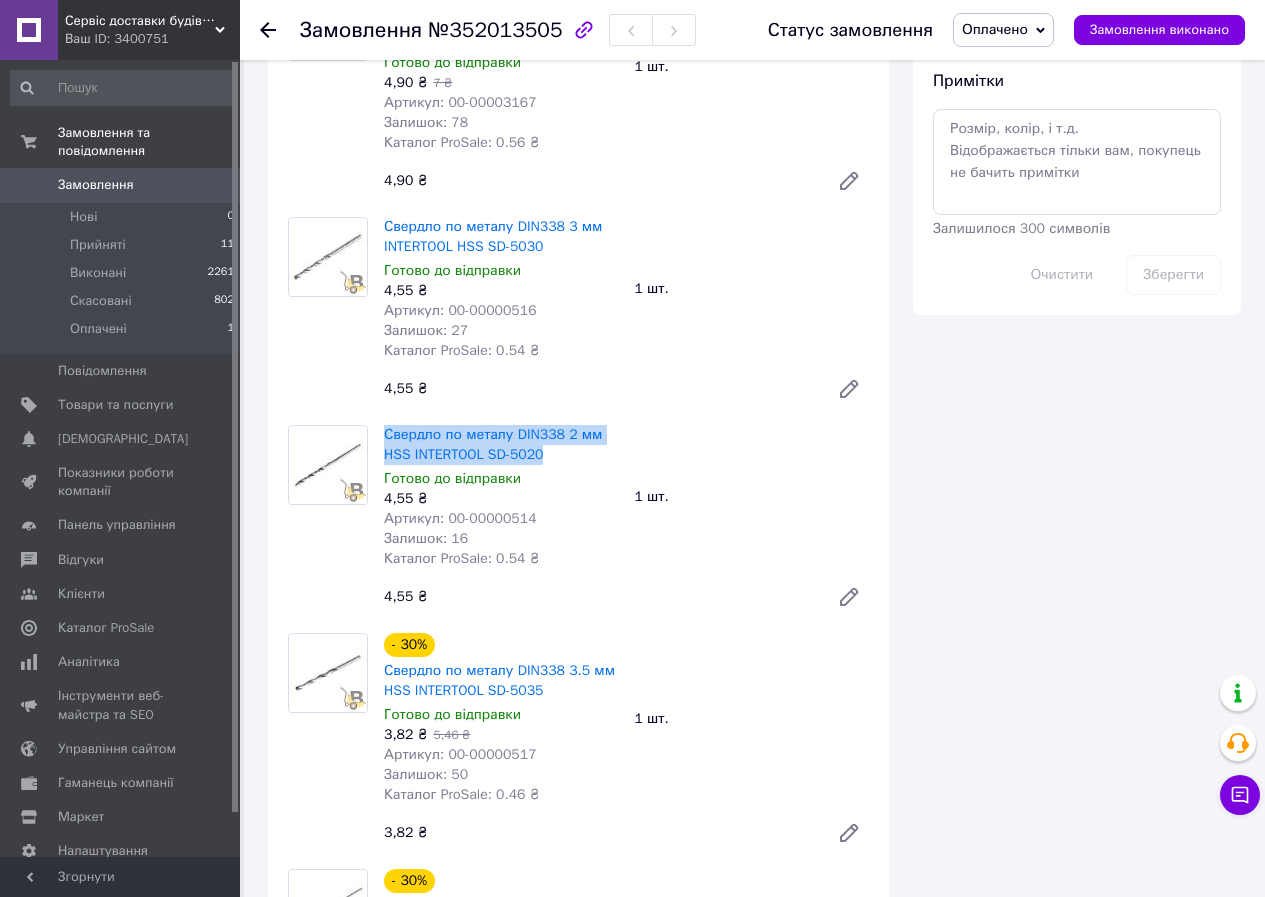 copy on "Свердло по металу DIN338 2 мм HSS INTERTOOL SD-5020" 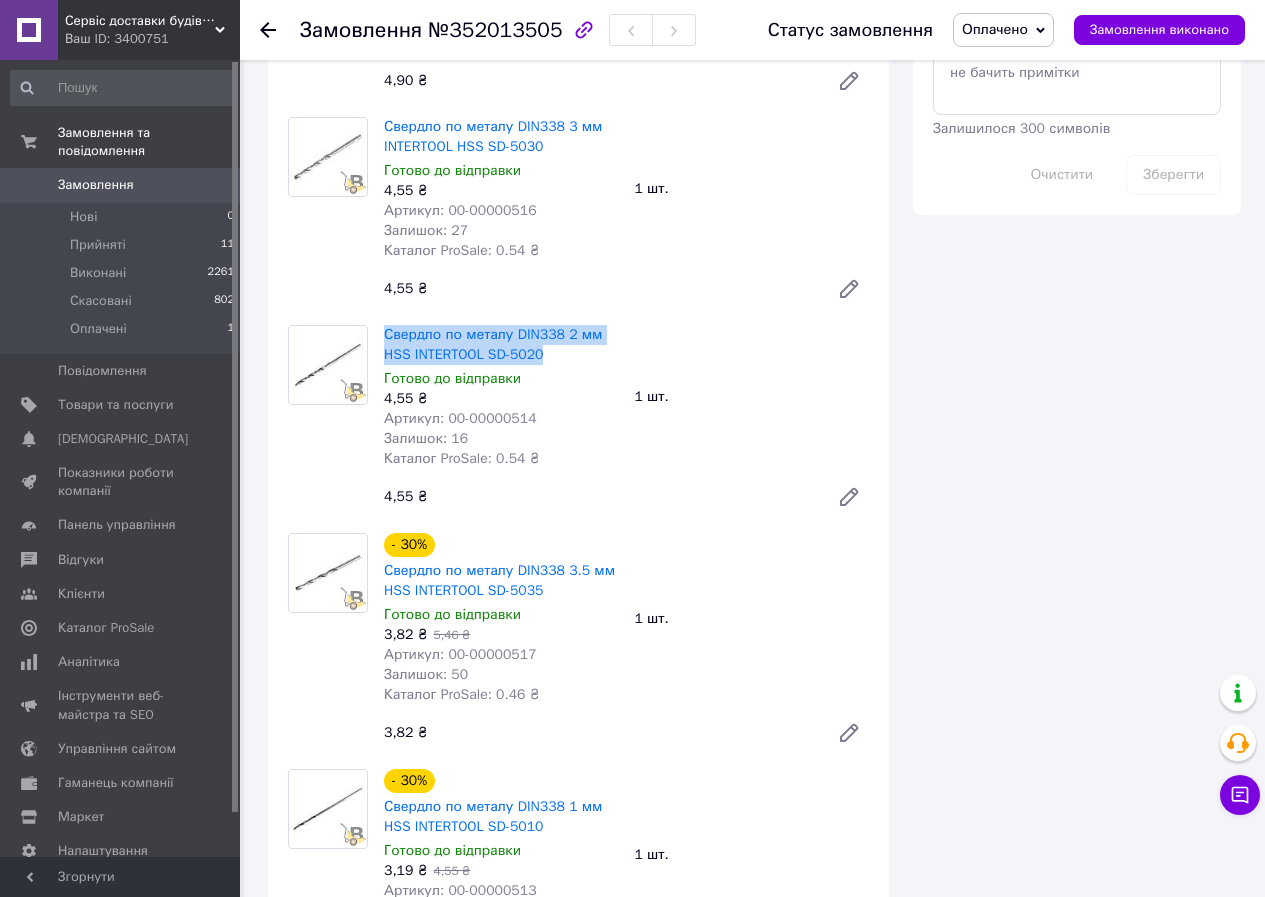 scroll, scrollTop: 1400, scrollLeft: 0, axis: vertical 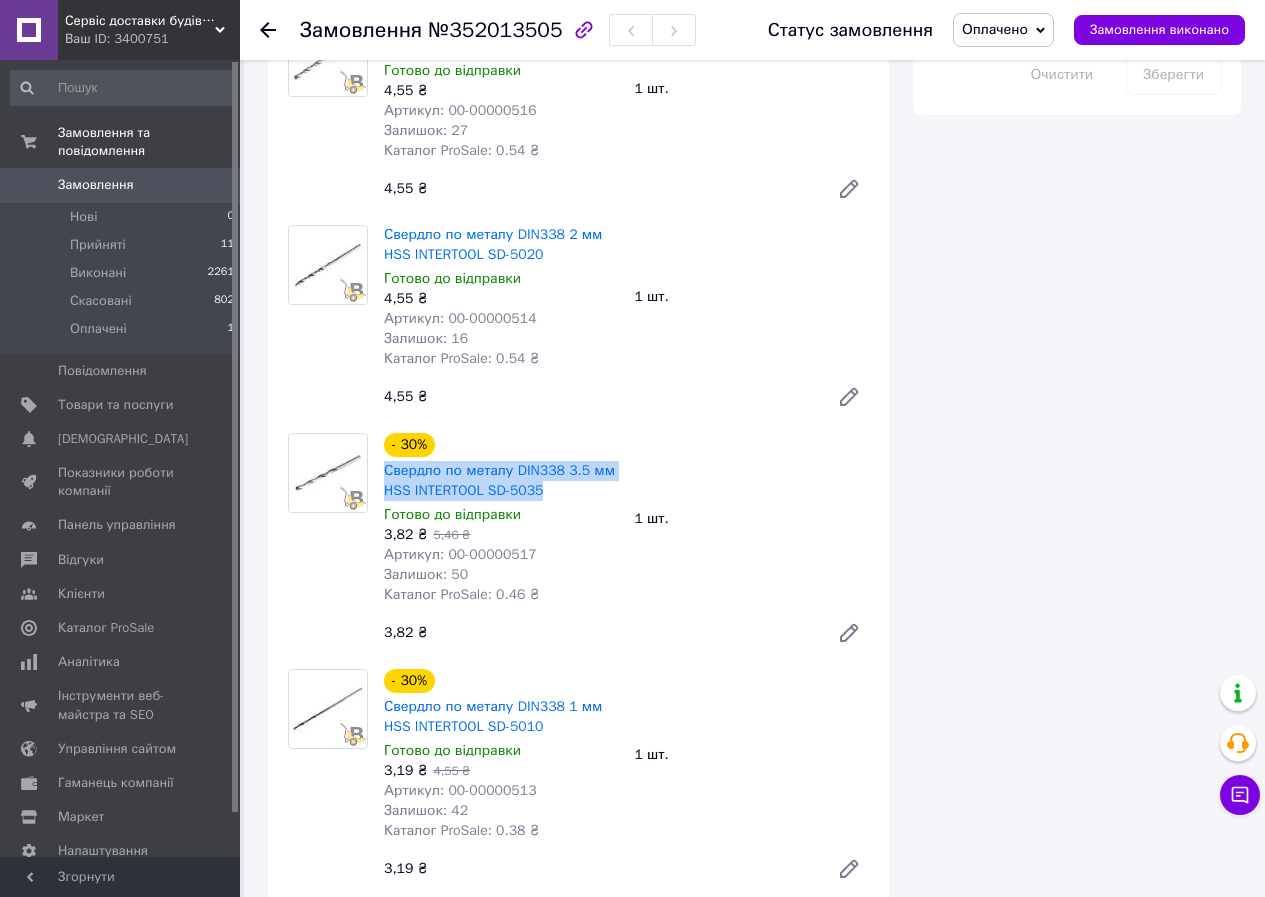drag, startPoint x: 548, startPoint y: 499, endPoint x: 379, endPoint y: 481, distance: 169.95587 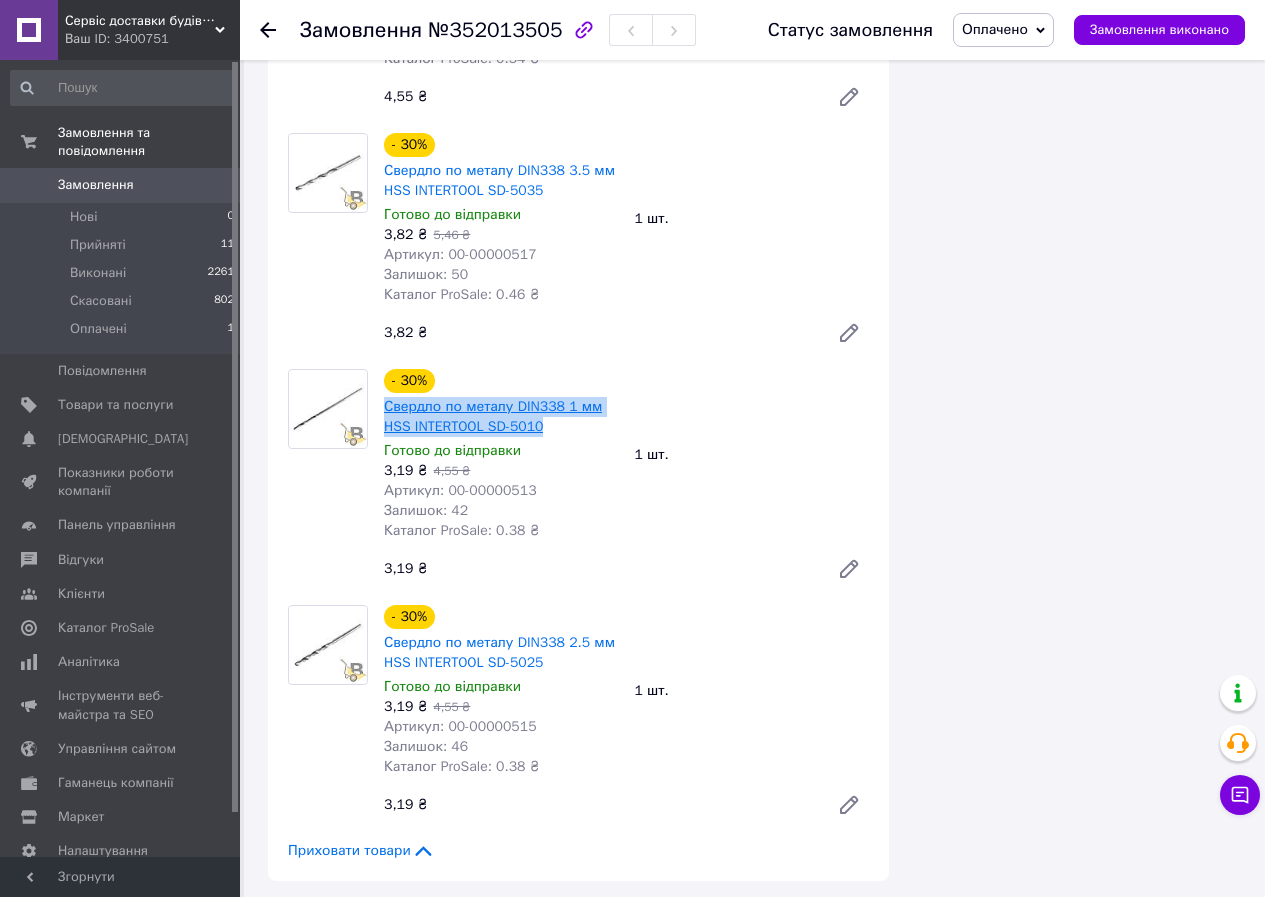 drag, startPoint x: 553, startPoint y: 430, endPoint x: 384, endPoint y: 412, distance: 169.95587 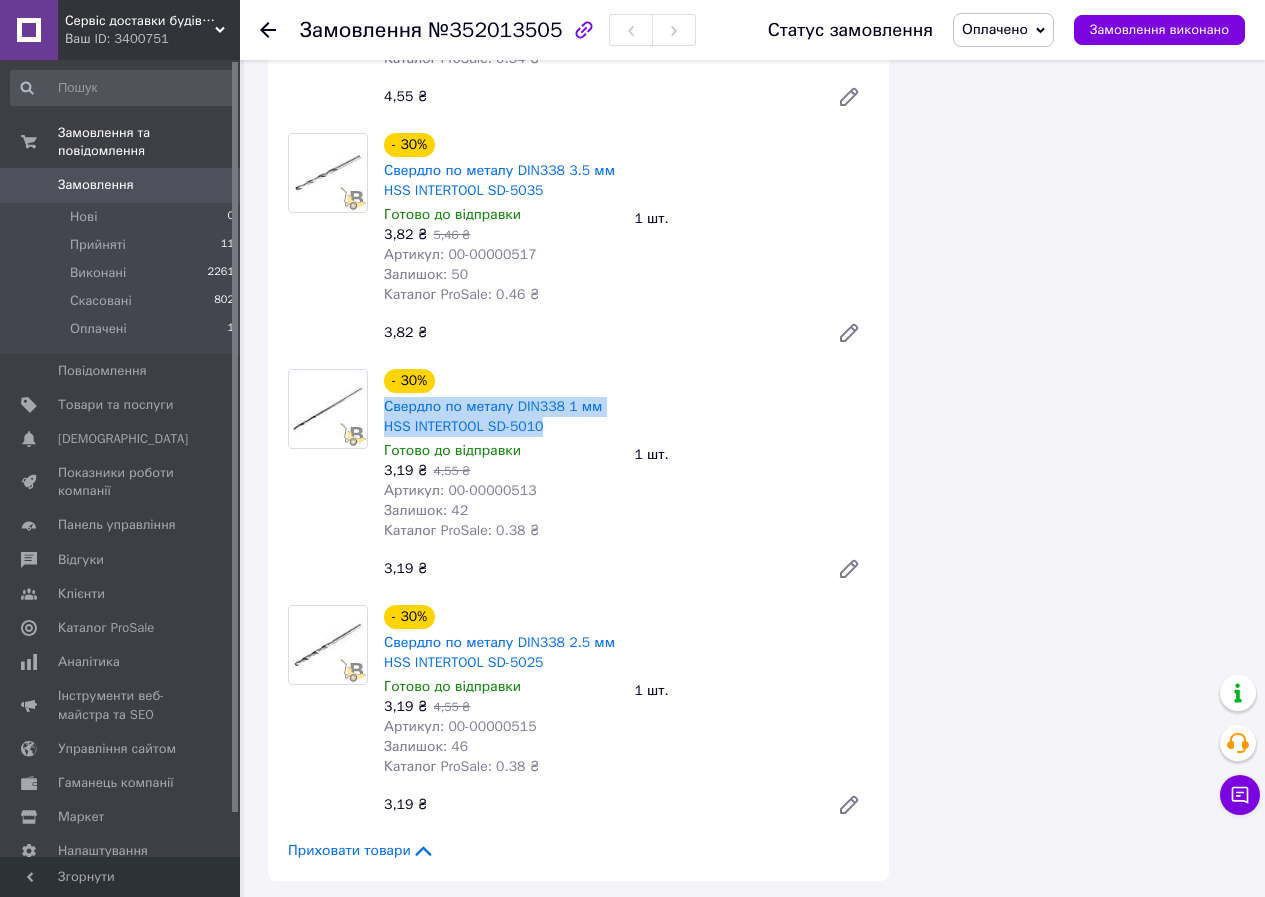 scroll, scrollTop: 1900, scrollLeft: 0, axis: vertical 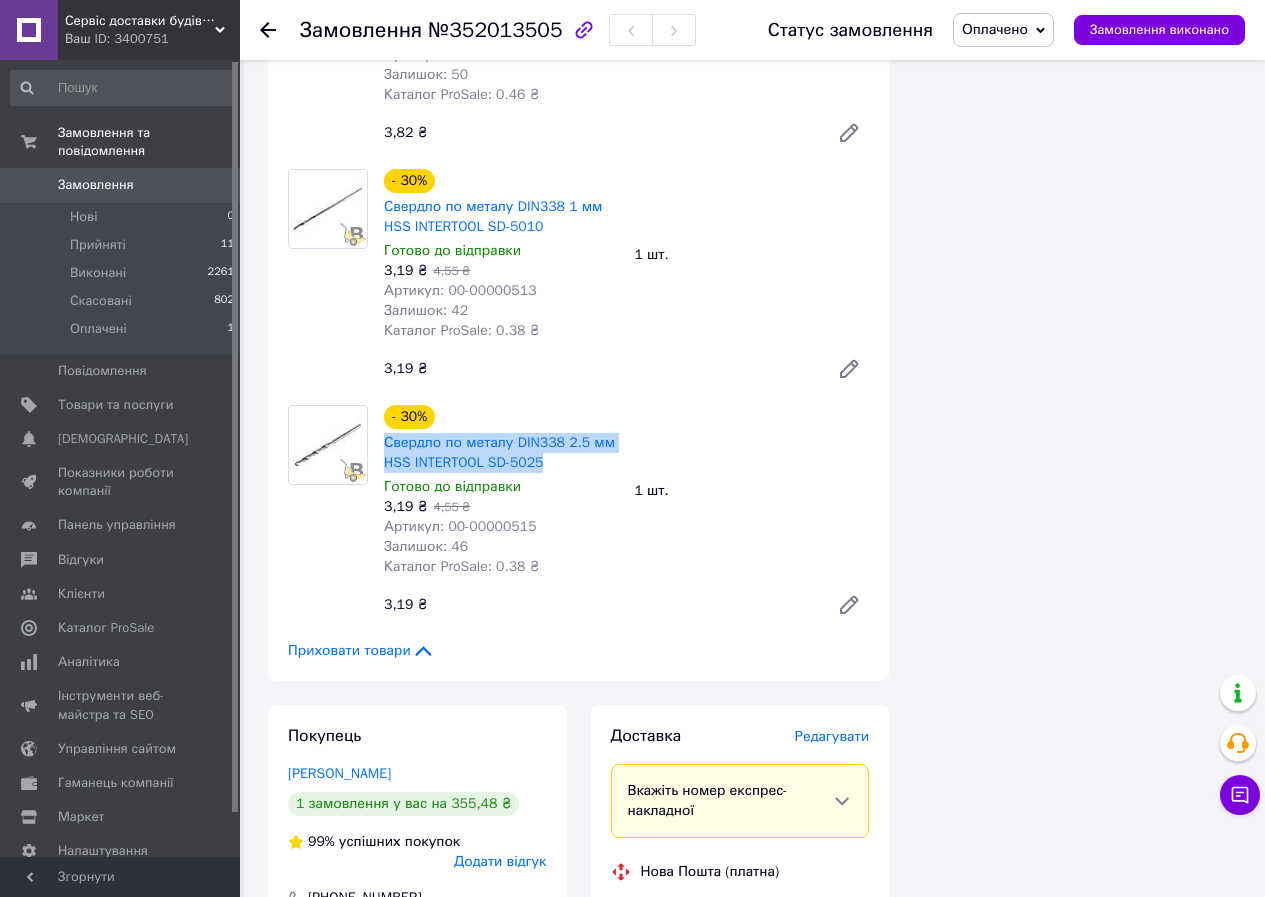 drag, startPoint x: 552, startPoint y: 457, endPoint x: 380, endPoint y: 450, distance: 172.14238 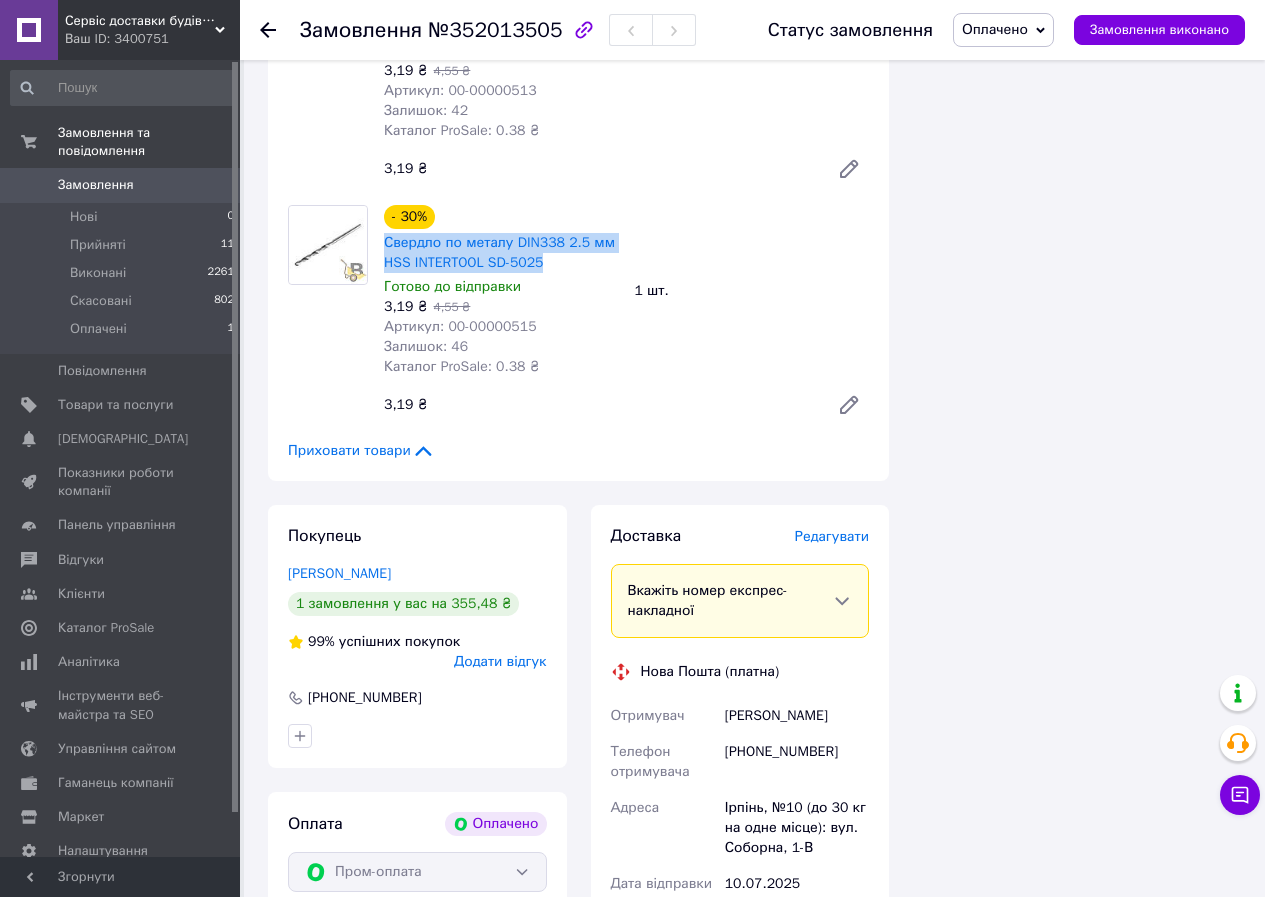 scroll, scrollTop: 2400, scrollLeft: 0, axis: vertical 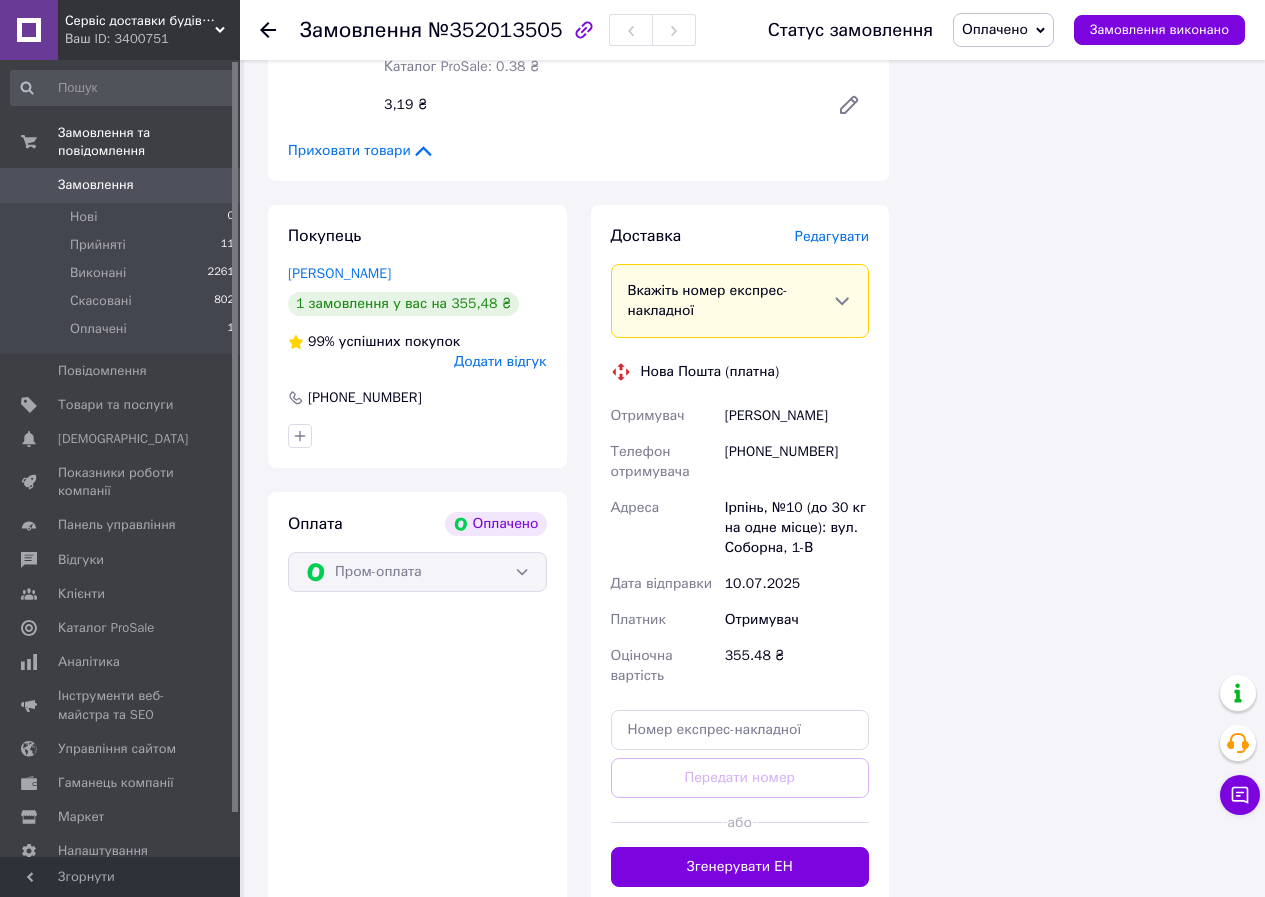 click on "[PHONE_NUMBER]" at bounding box center (797, 462) 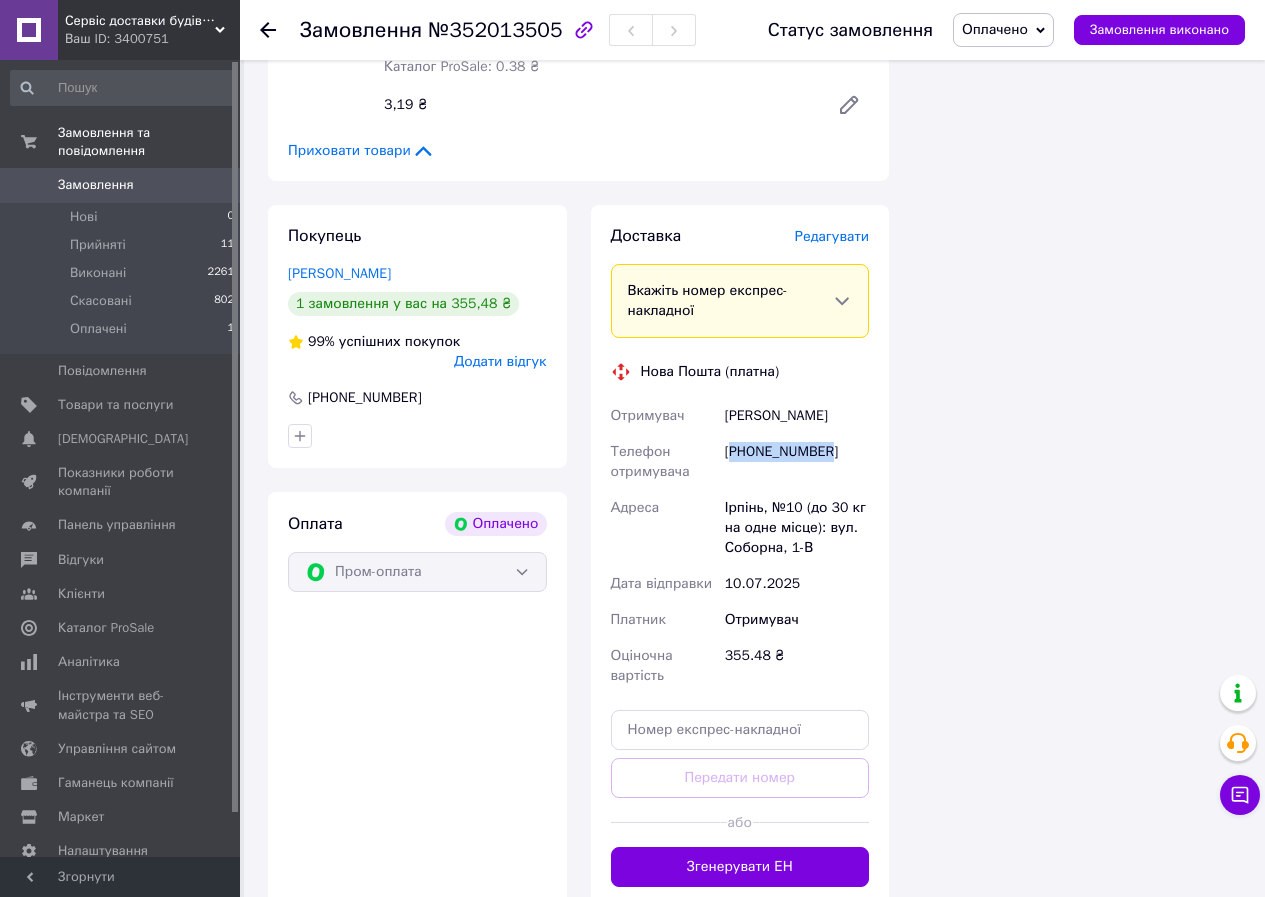 click on "[PHONE_NUMBER]" at bounding box center (797, 462) 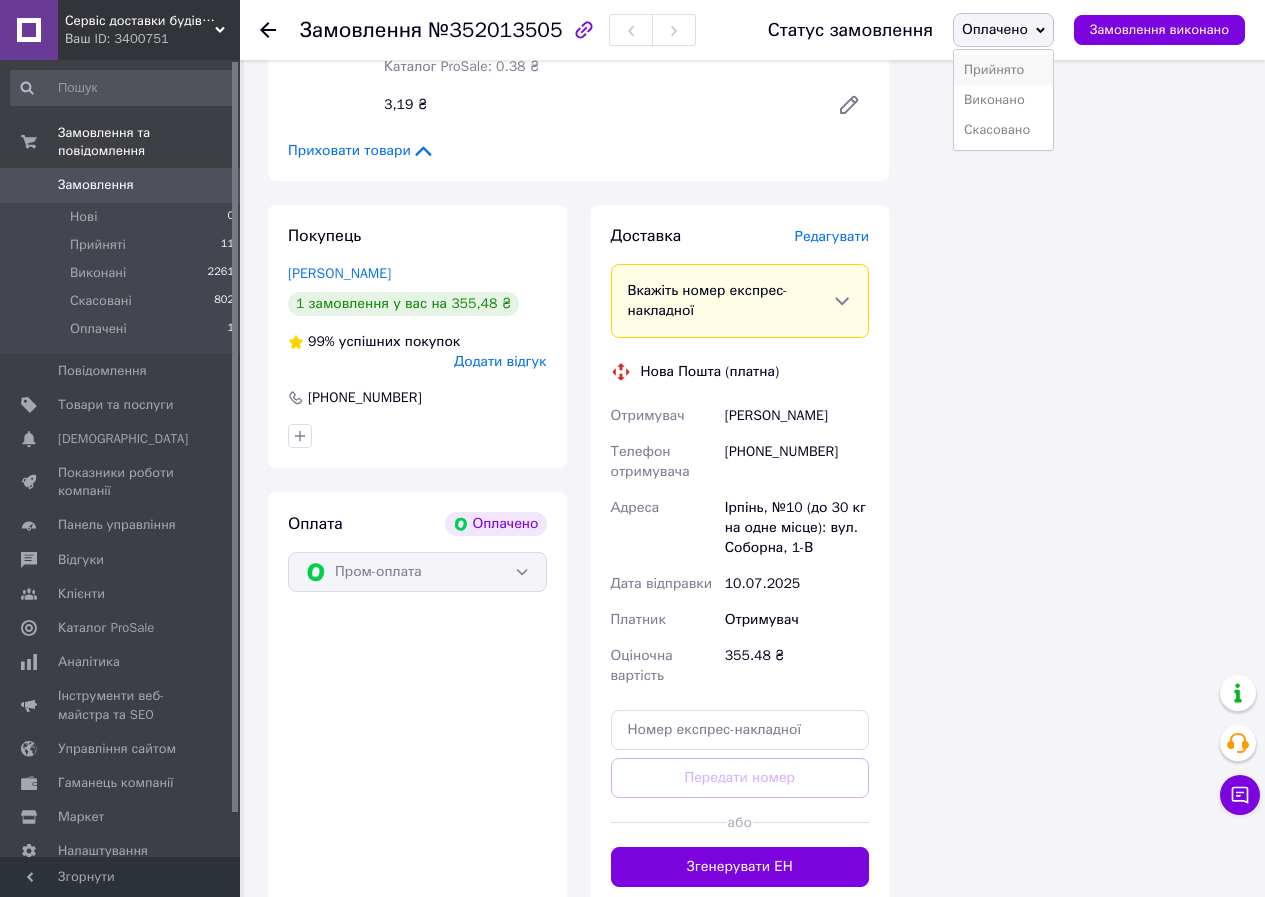 click on "Прийнято" at bounding box center (1003, 70) 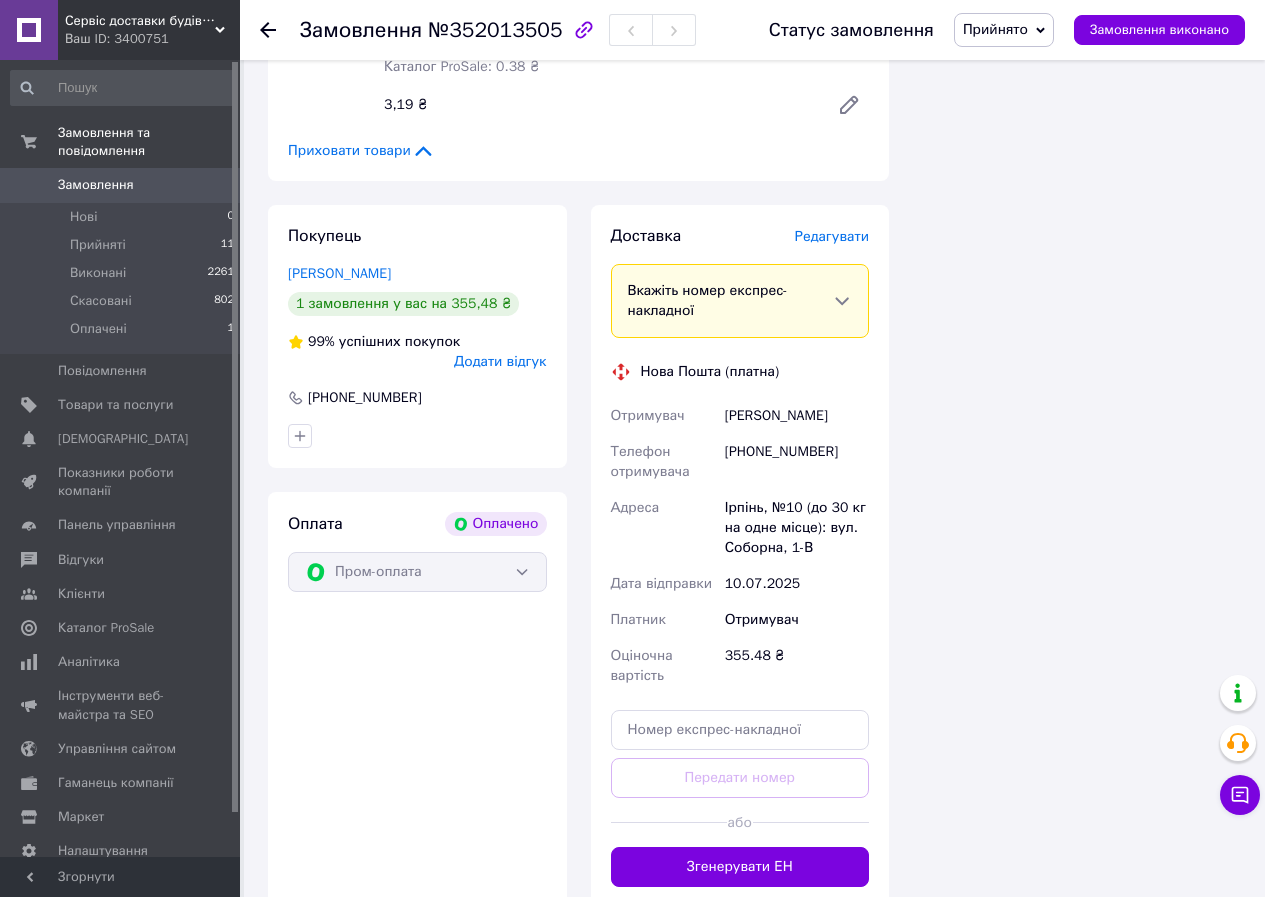 click on "Оплата Оплачено Пром-оплата" at bounding box center [417, 699] 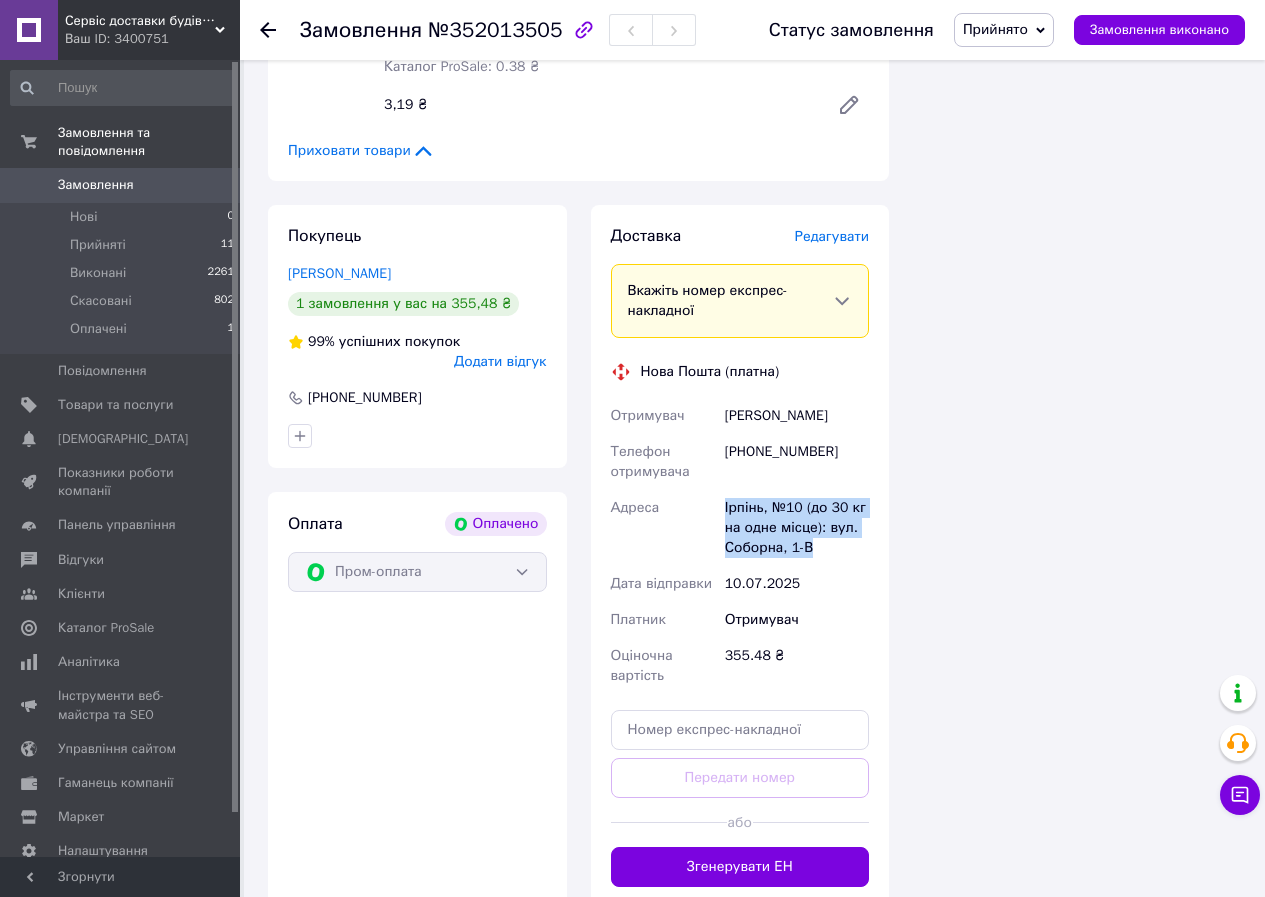 drag, startPoint x: 717, startPoint y: 496, endPoint x: 872, endPoint y: 548, distance: 163.49007 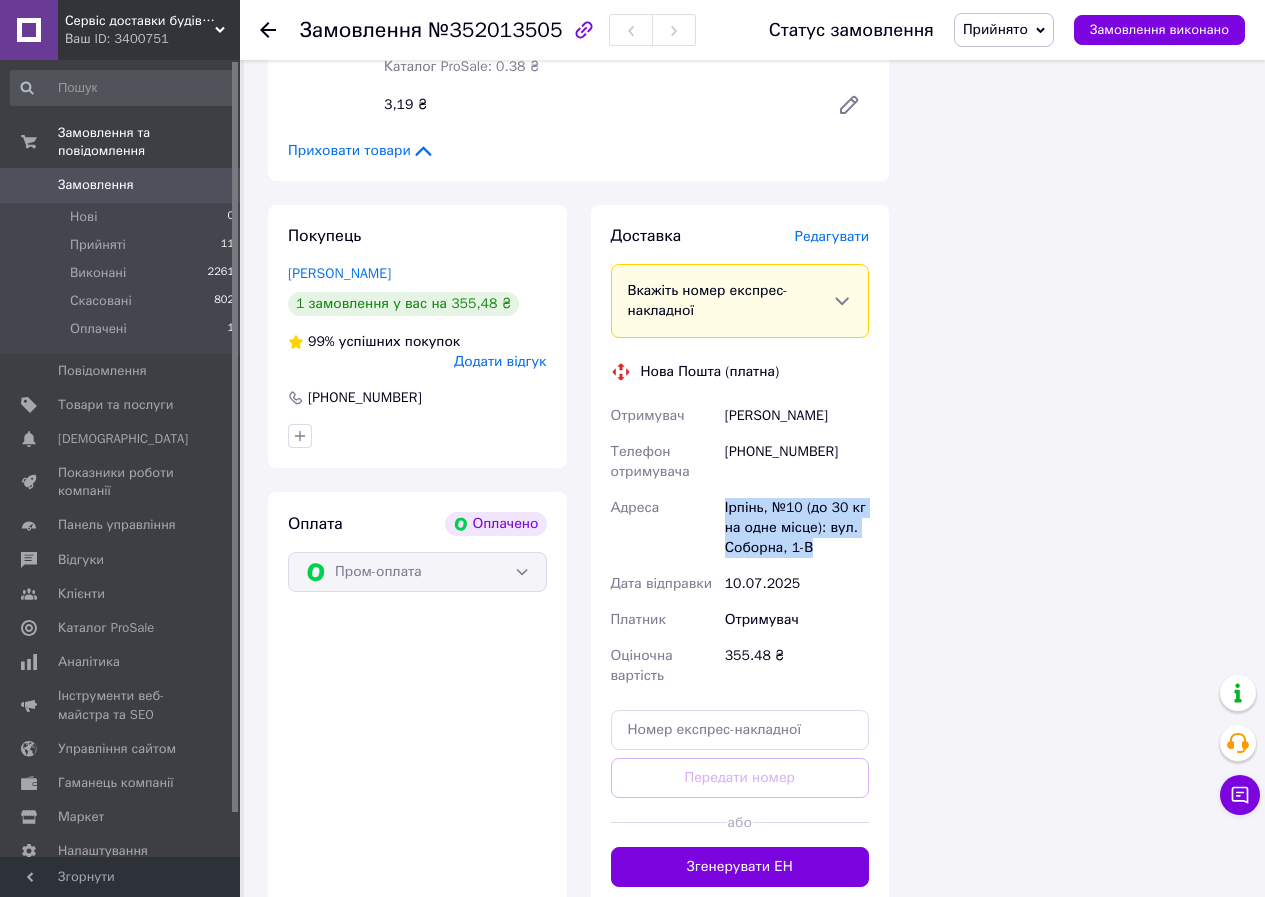 click on "Оплата Оплачено Пром-оплата" at bounding box center (417, 699) 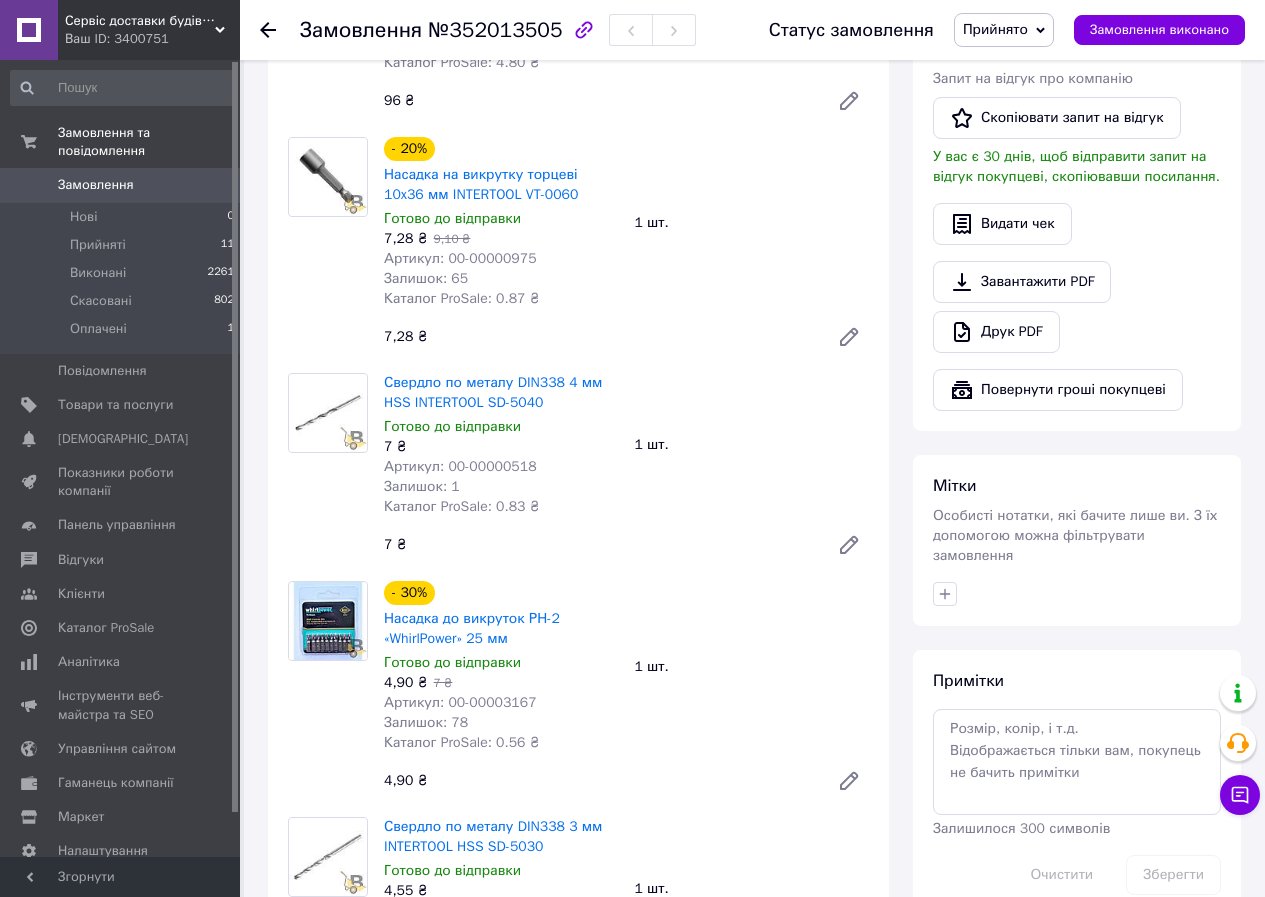 scroll, scrollTop: 300, scrollLeft: 0, axis: vertical 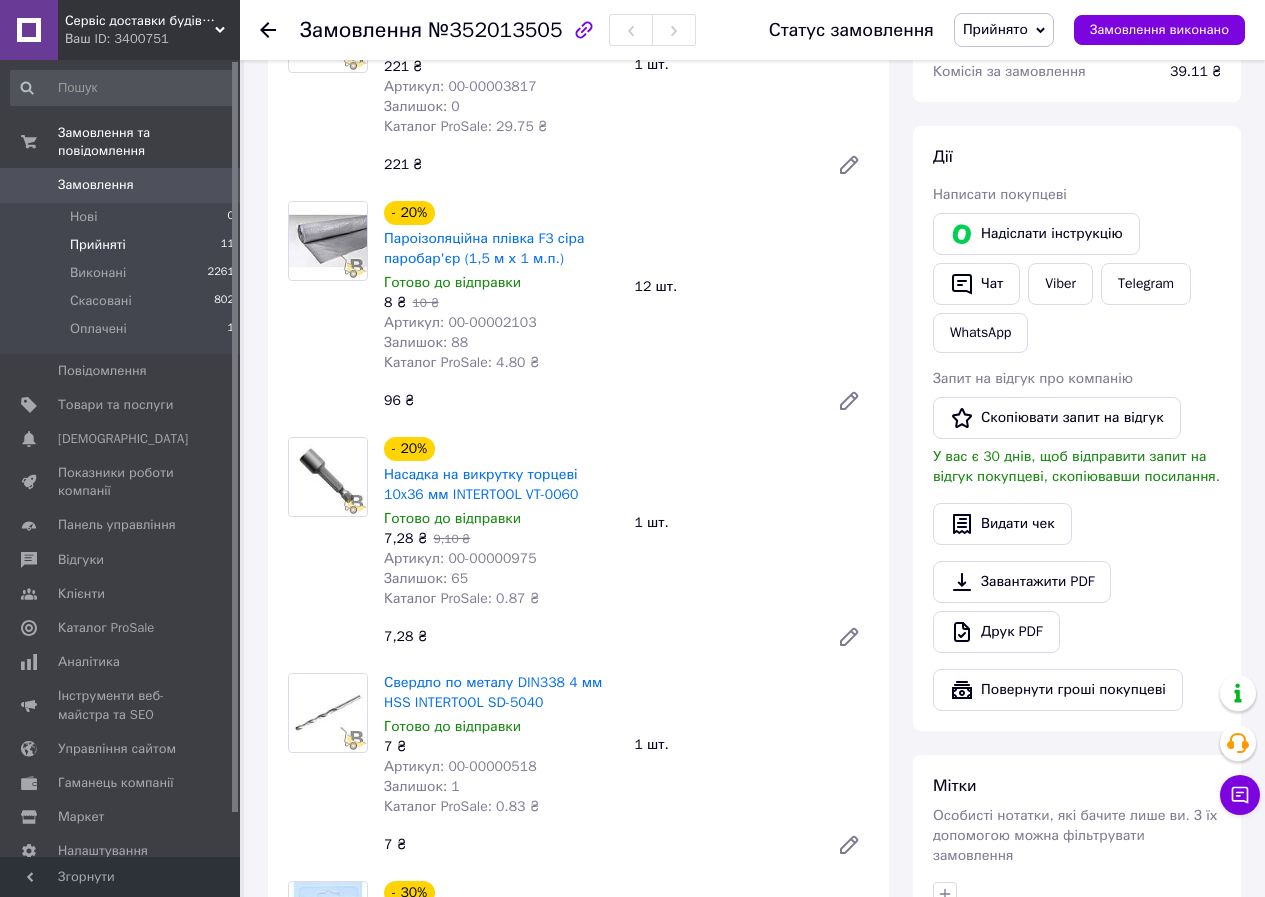 click on "Прийняті" at bounding box center (98, 245) 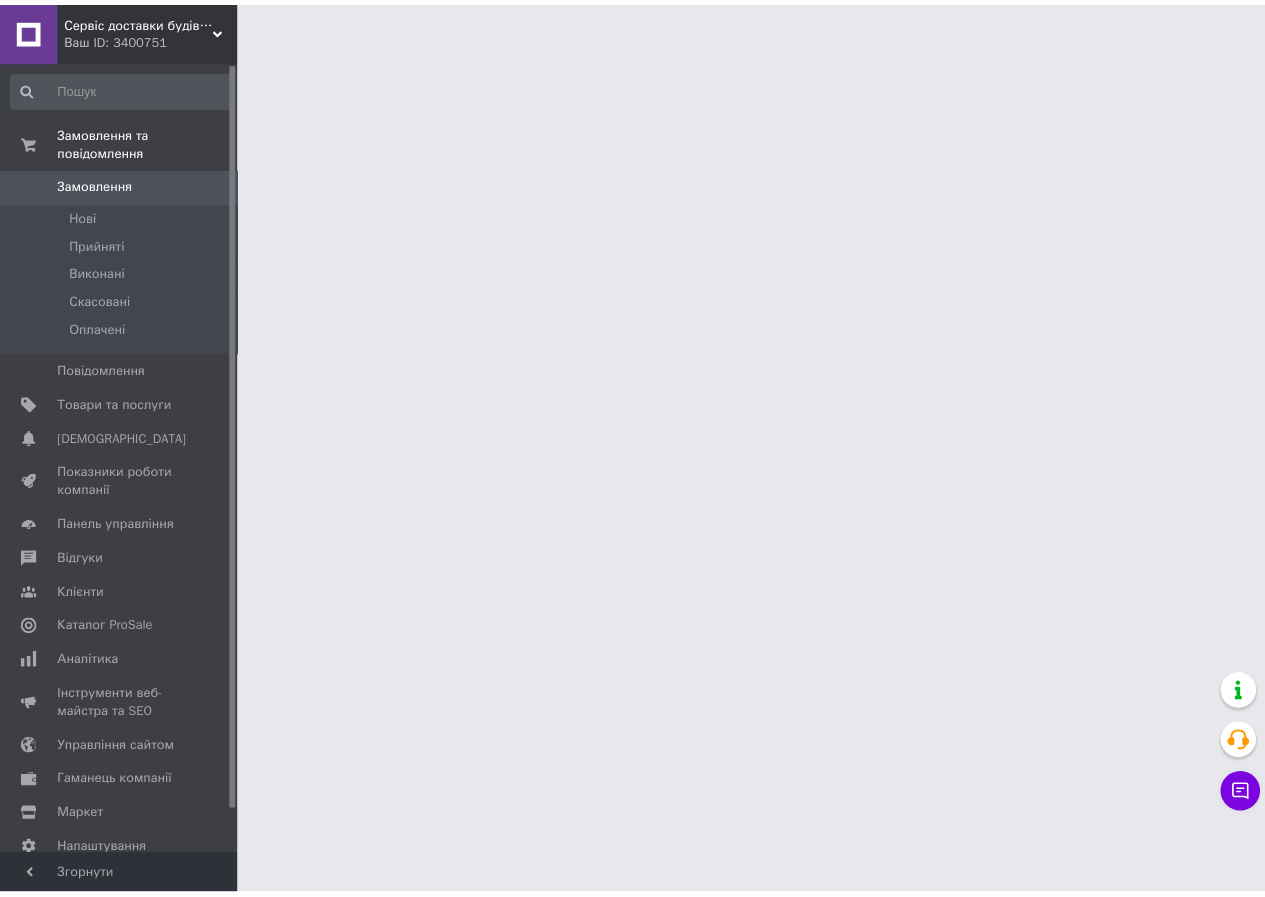 scroll, scrollTop: 0, scrollLeft: 0, axis: both 